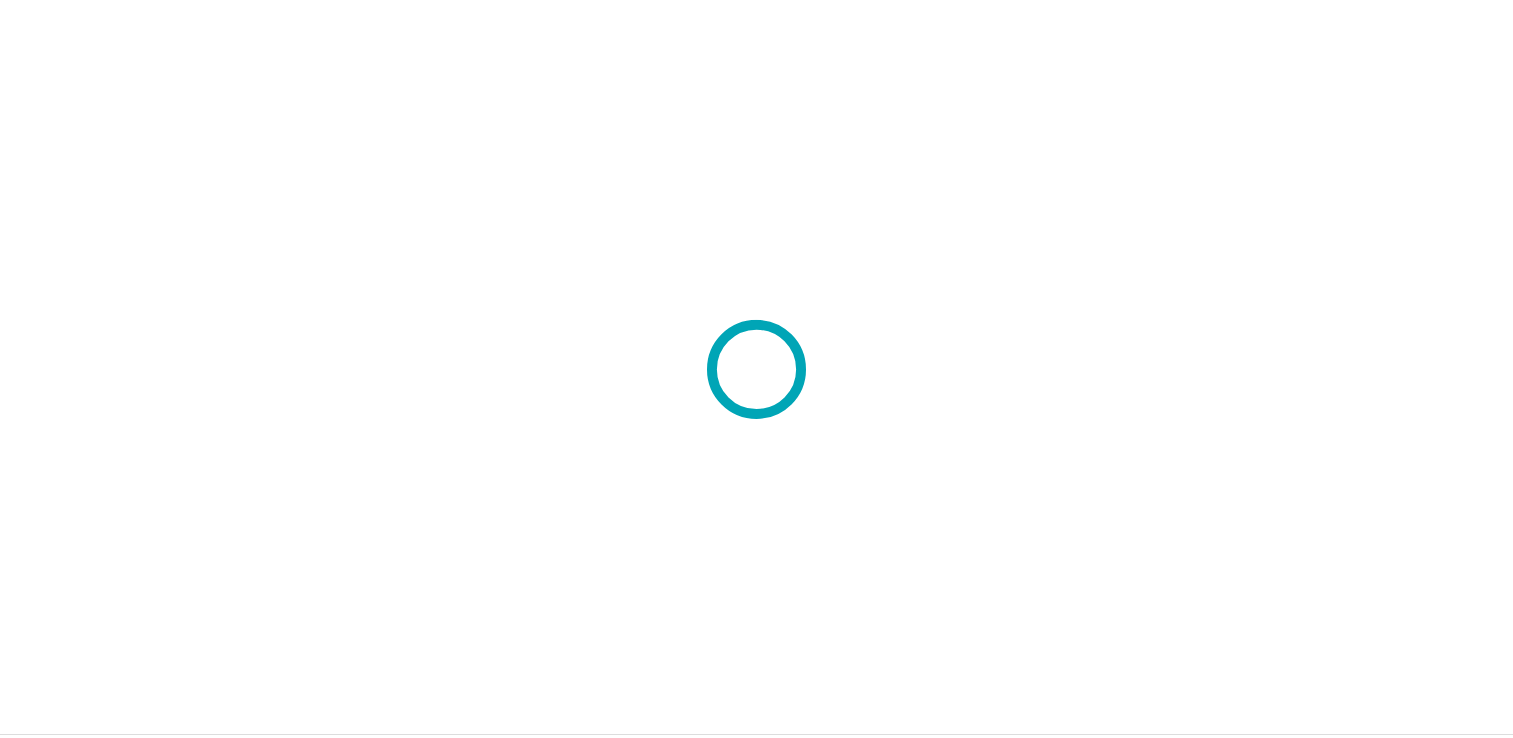 scroll, scrollTop: 0, scrollLeft: 0, axis: both 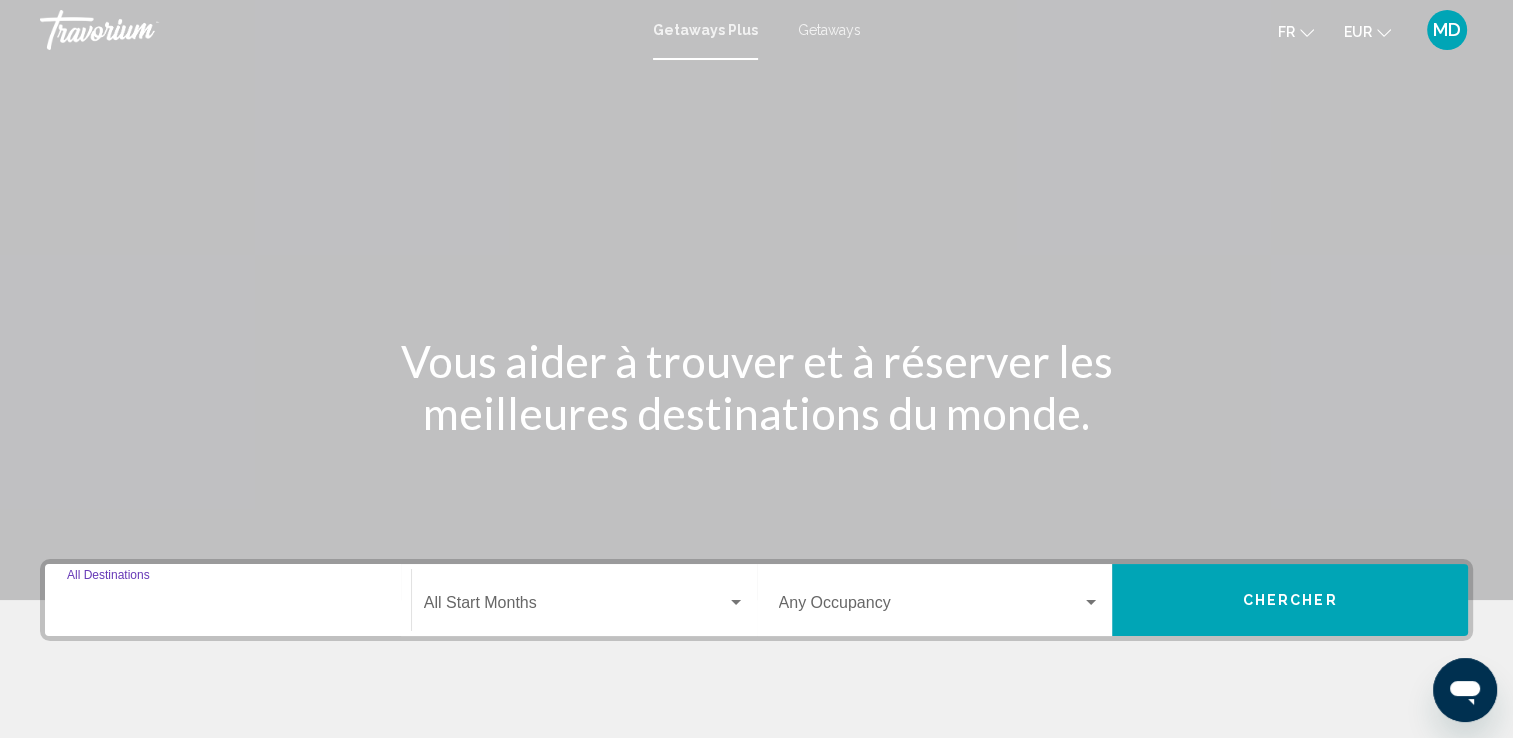 click on "Destination All Destinations" at bounding box center (228, 607) 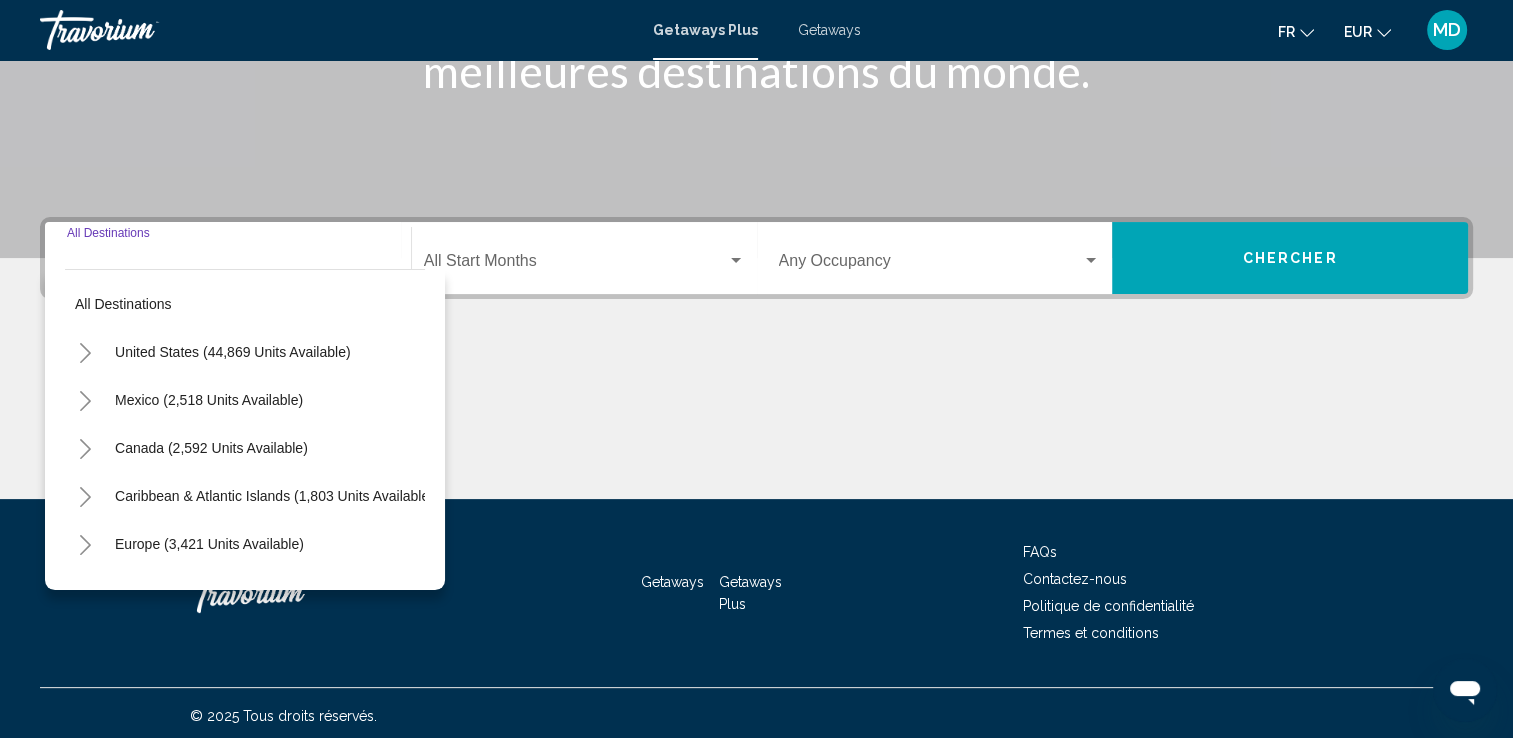 scroll, scrollTop: 347, scrollLeft: 0, axis: vertical 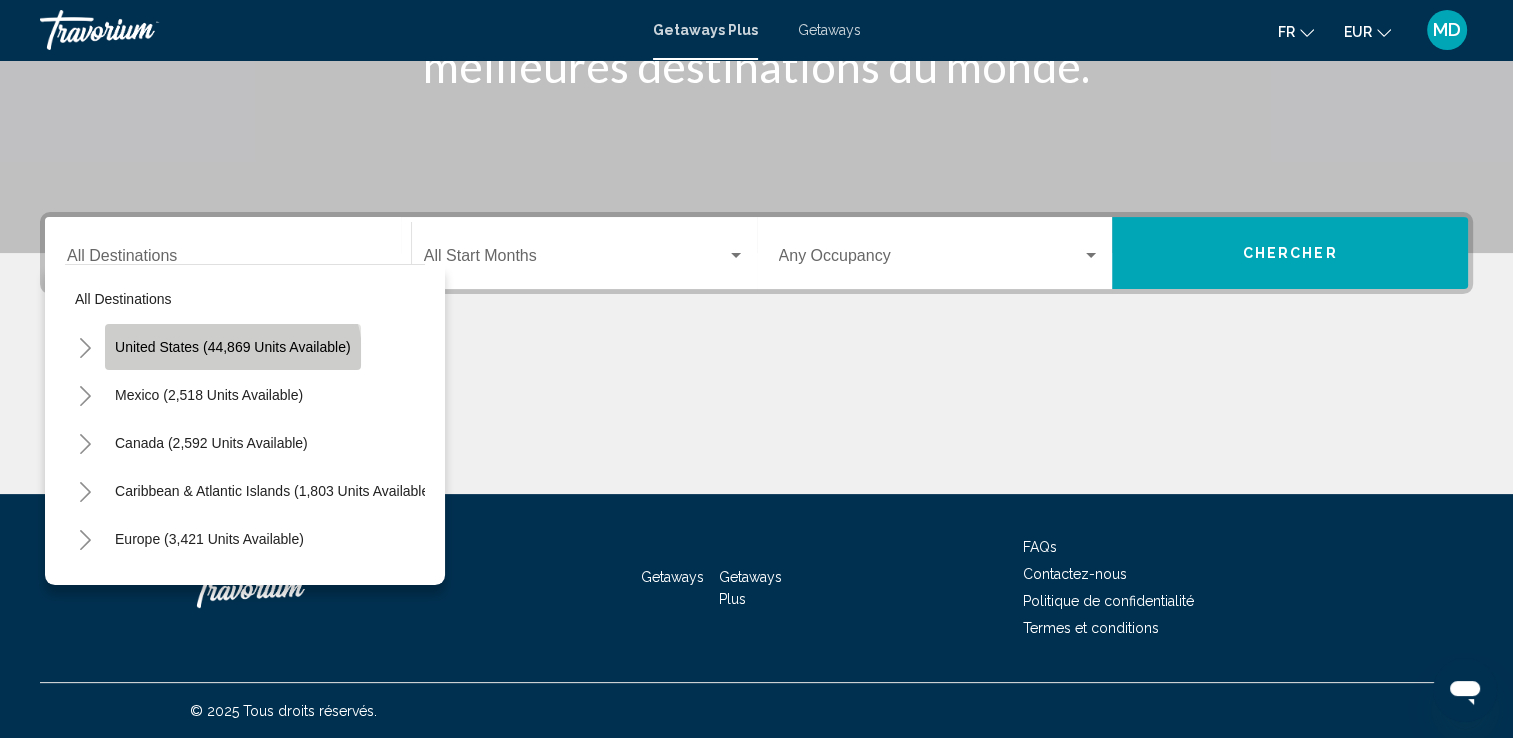 click on "United States (44,869 units available)" 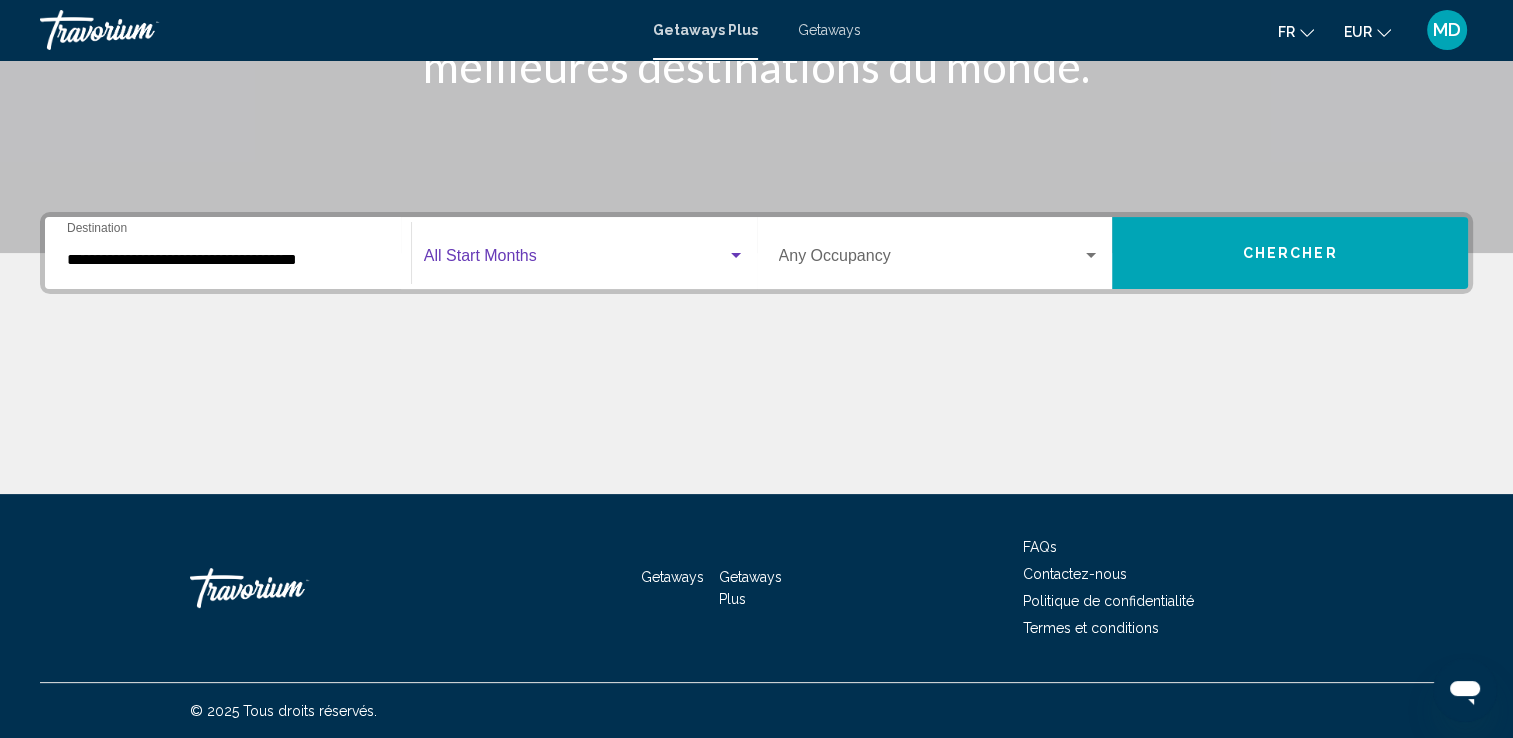 click at bounding box center (575, 260) 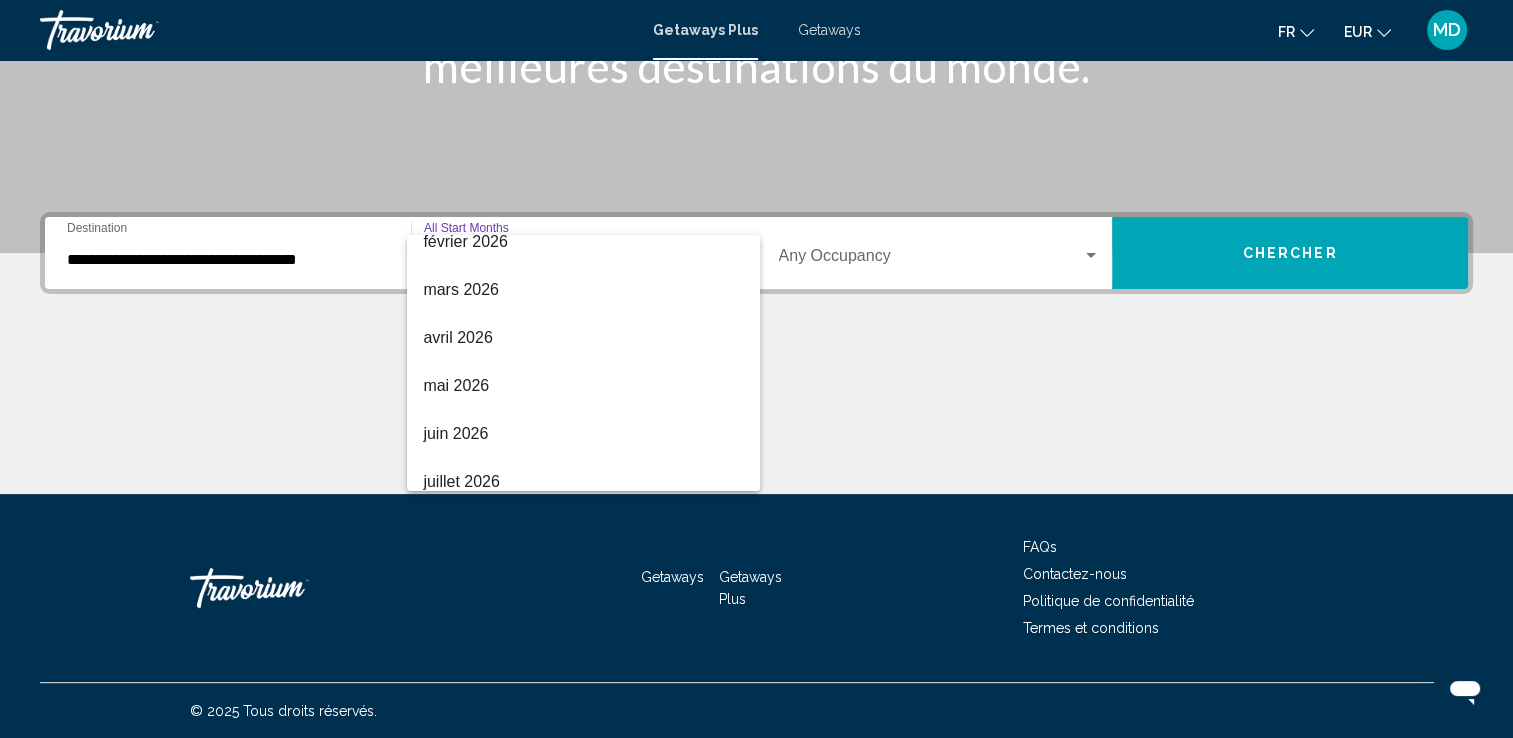 scroll, scrollTop: 416, scrollLeft: 0, axis: vertical 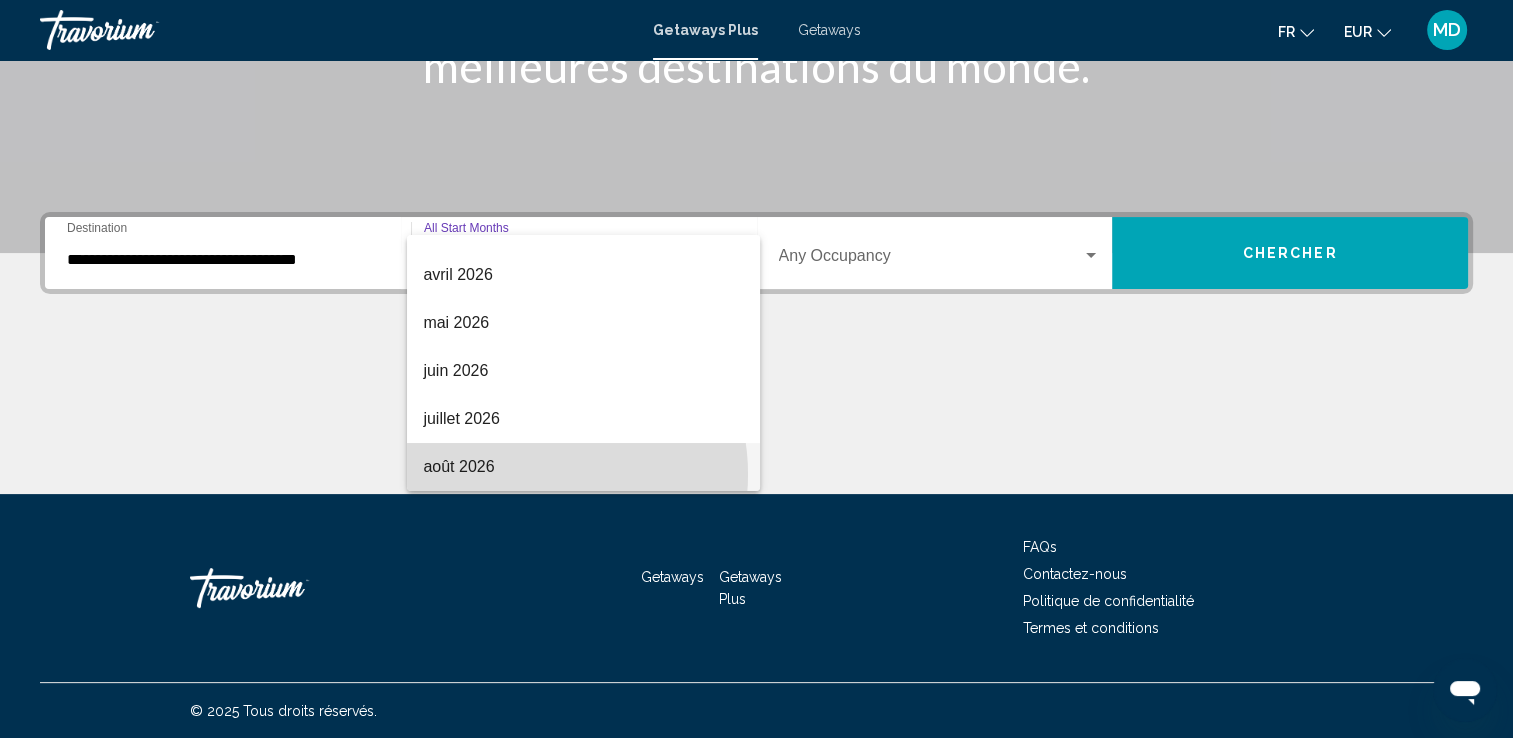 click on "août 2026" at bounding box center (583, 467) 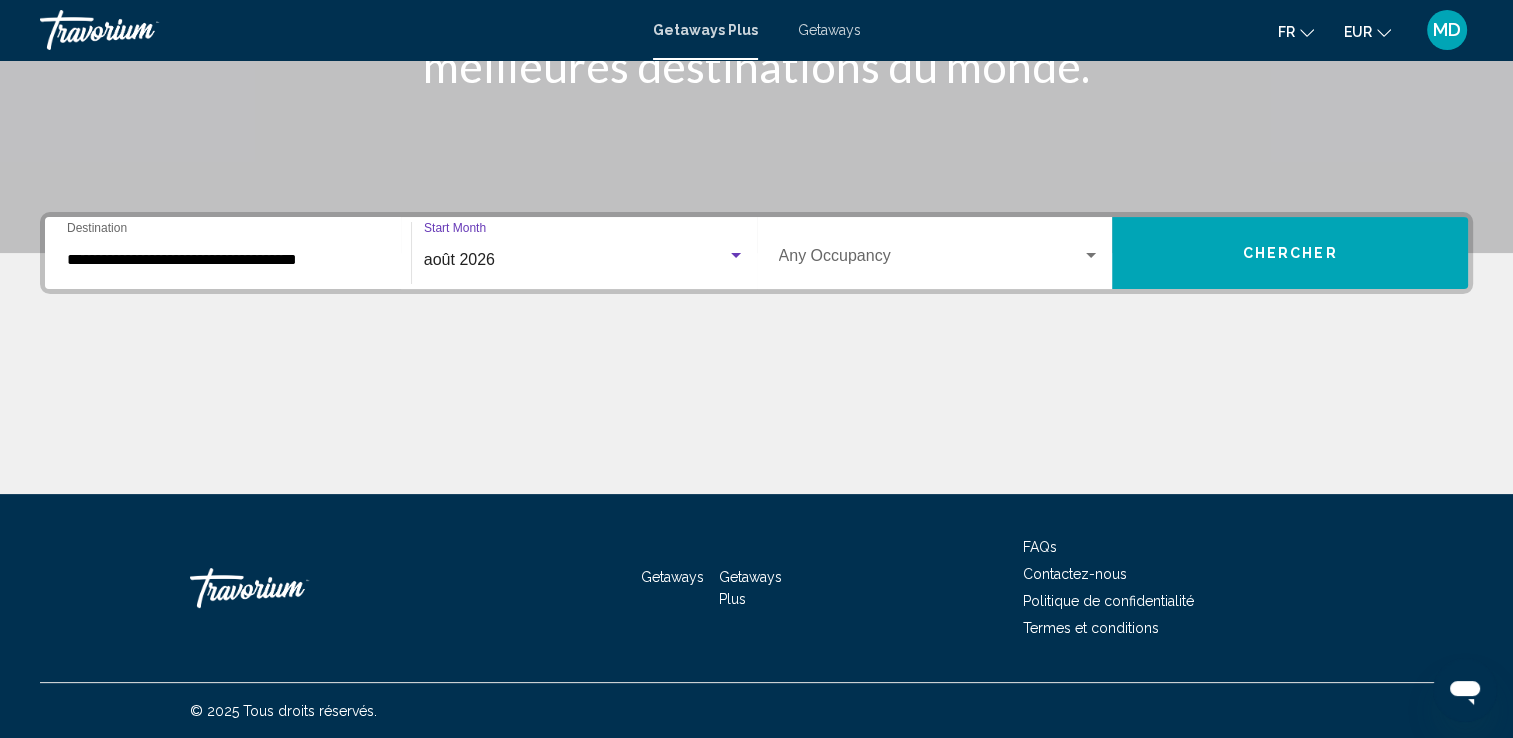 click on "Occupancy Any Occupancy" at bounding box center [940, 253] 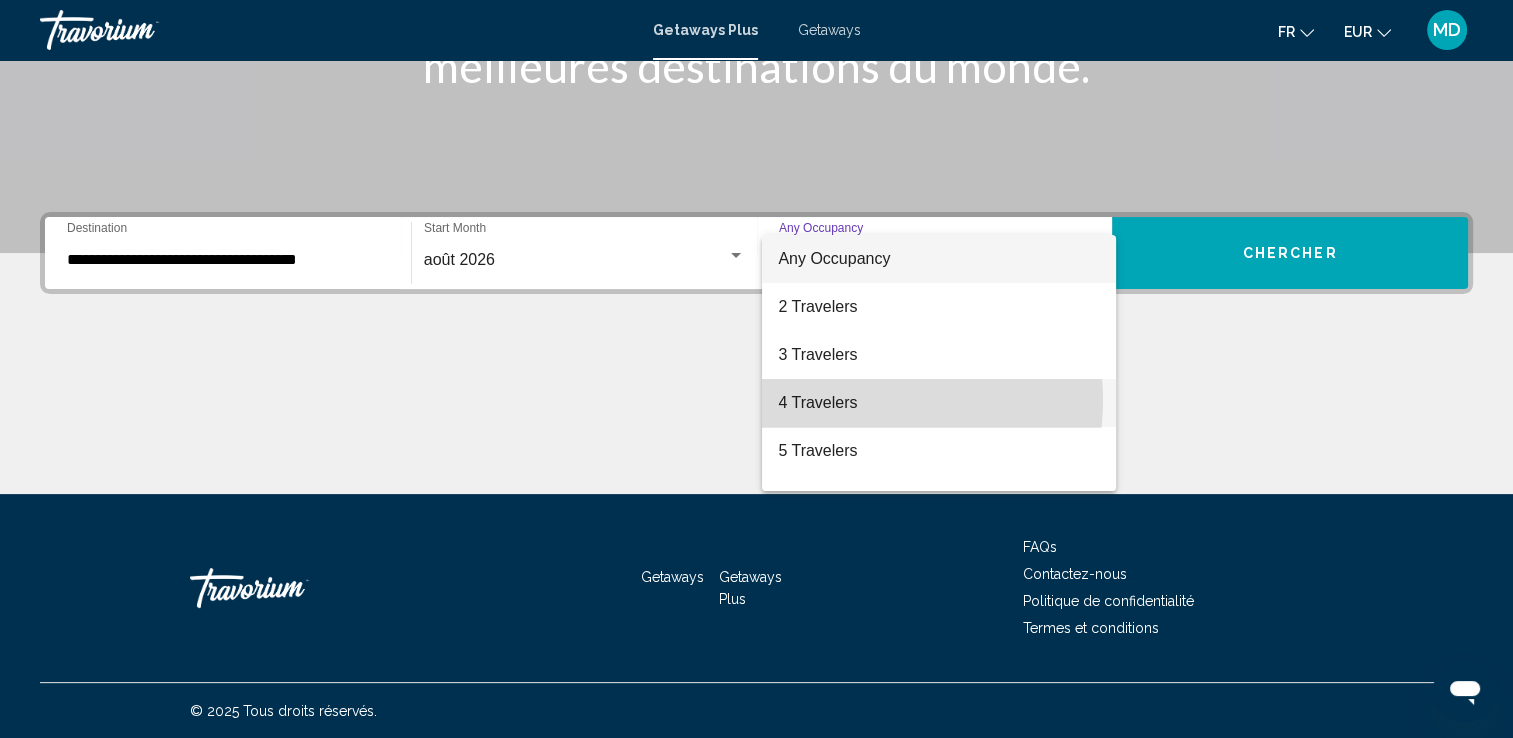 click on "4 Travelers" at bounding box center (939, 403) 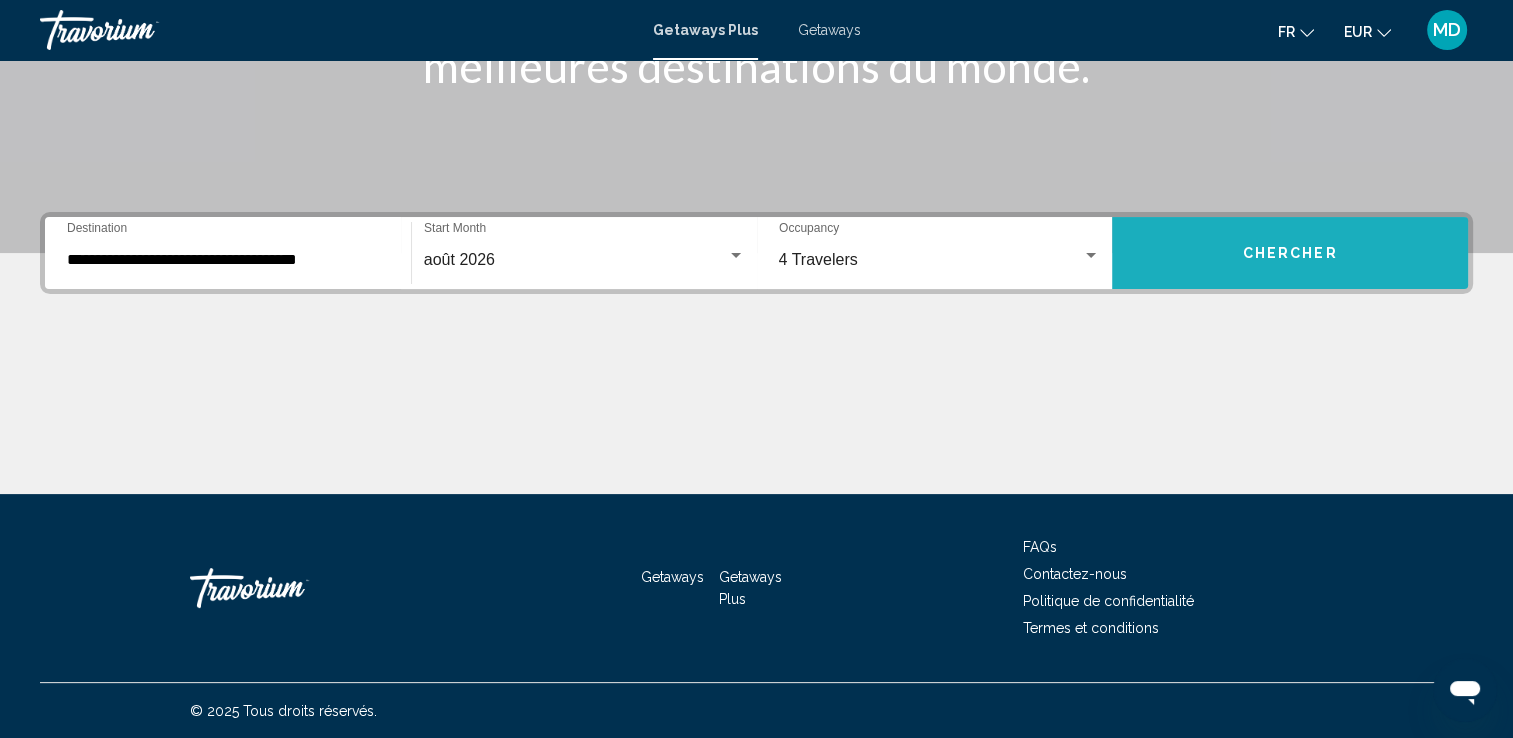 click on "Chercher" at bounding box center [1290, 253] 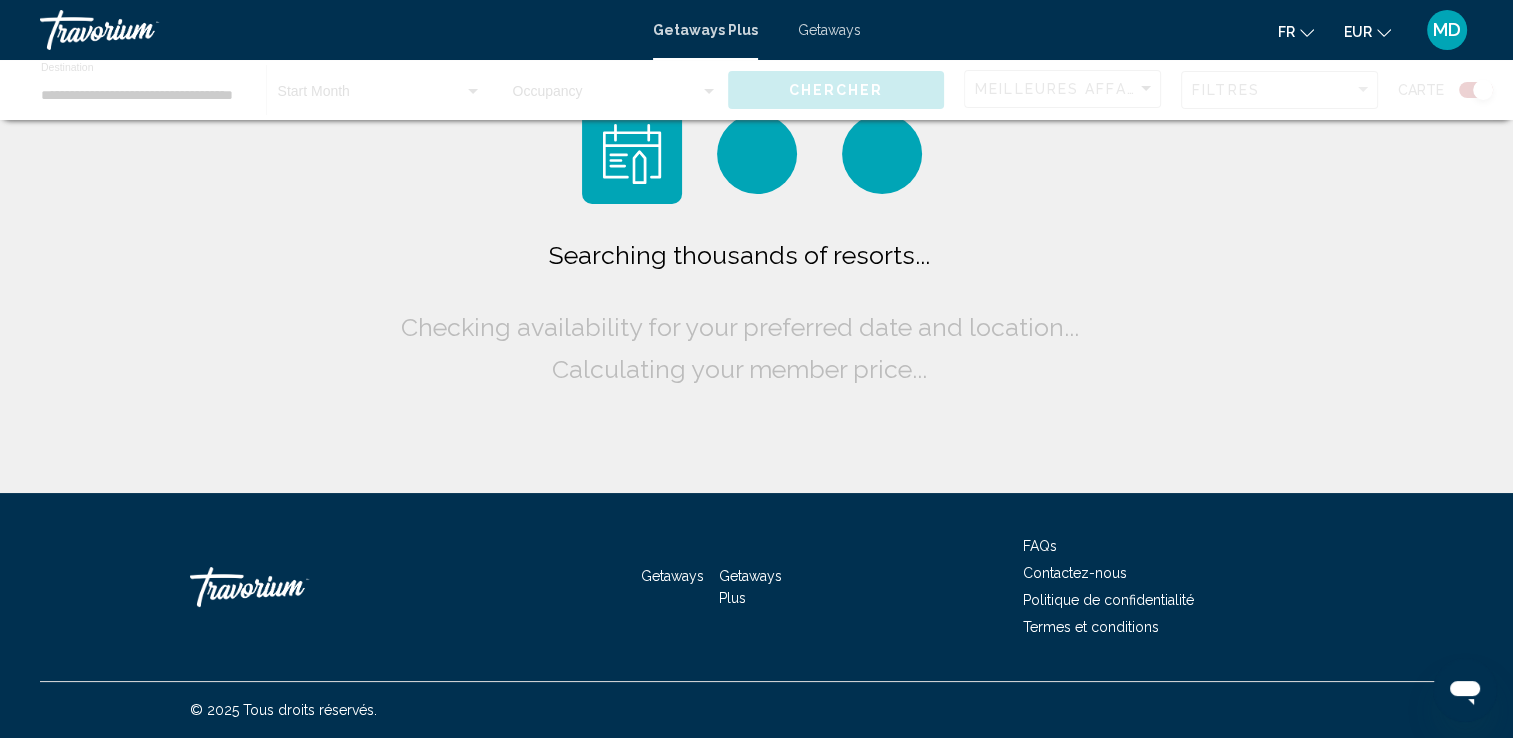 scroll, scrollTop: 0, scrollLeft: 0, axis: both 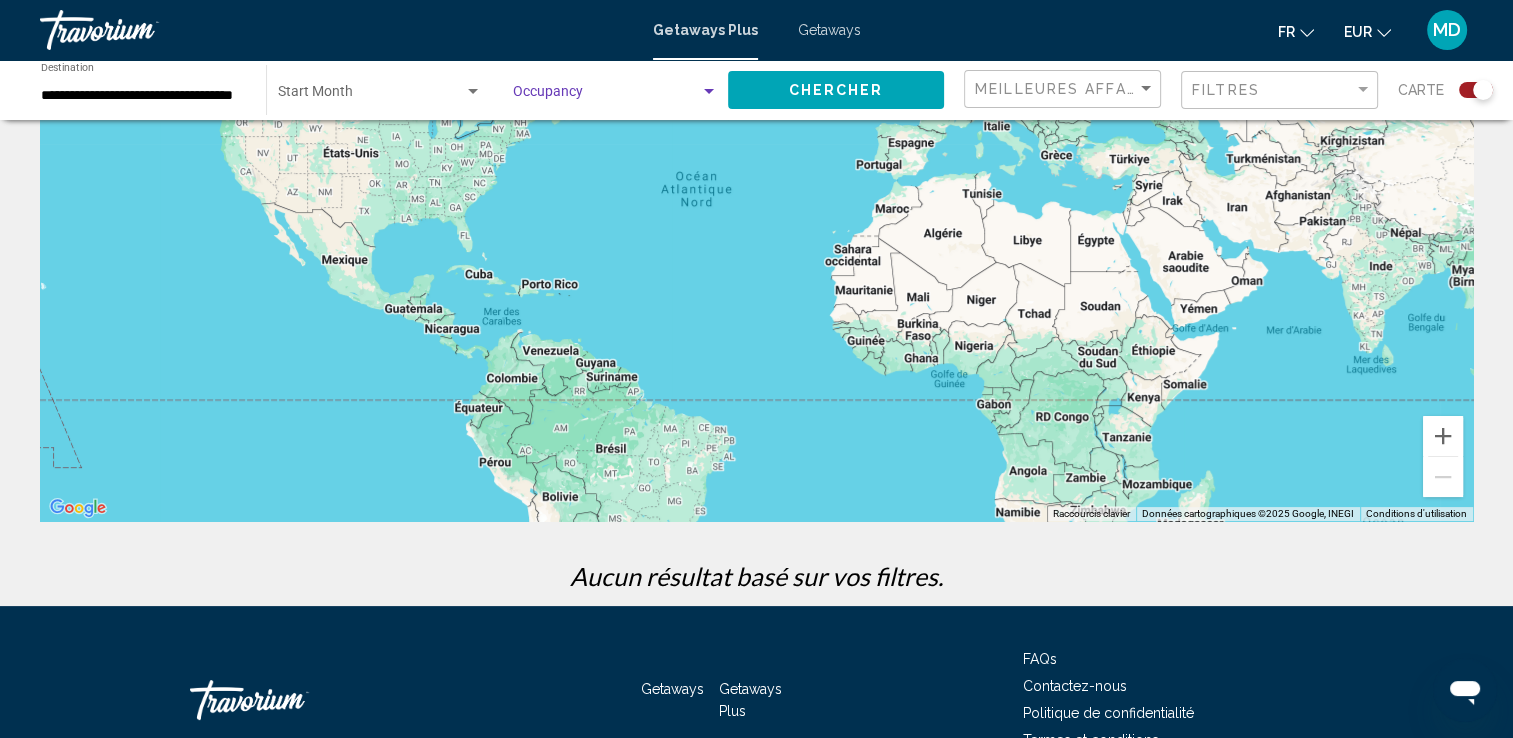 click at bounding box center (606, 96) 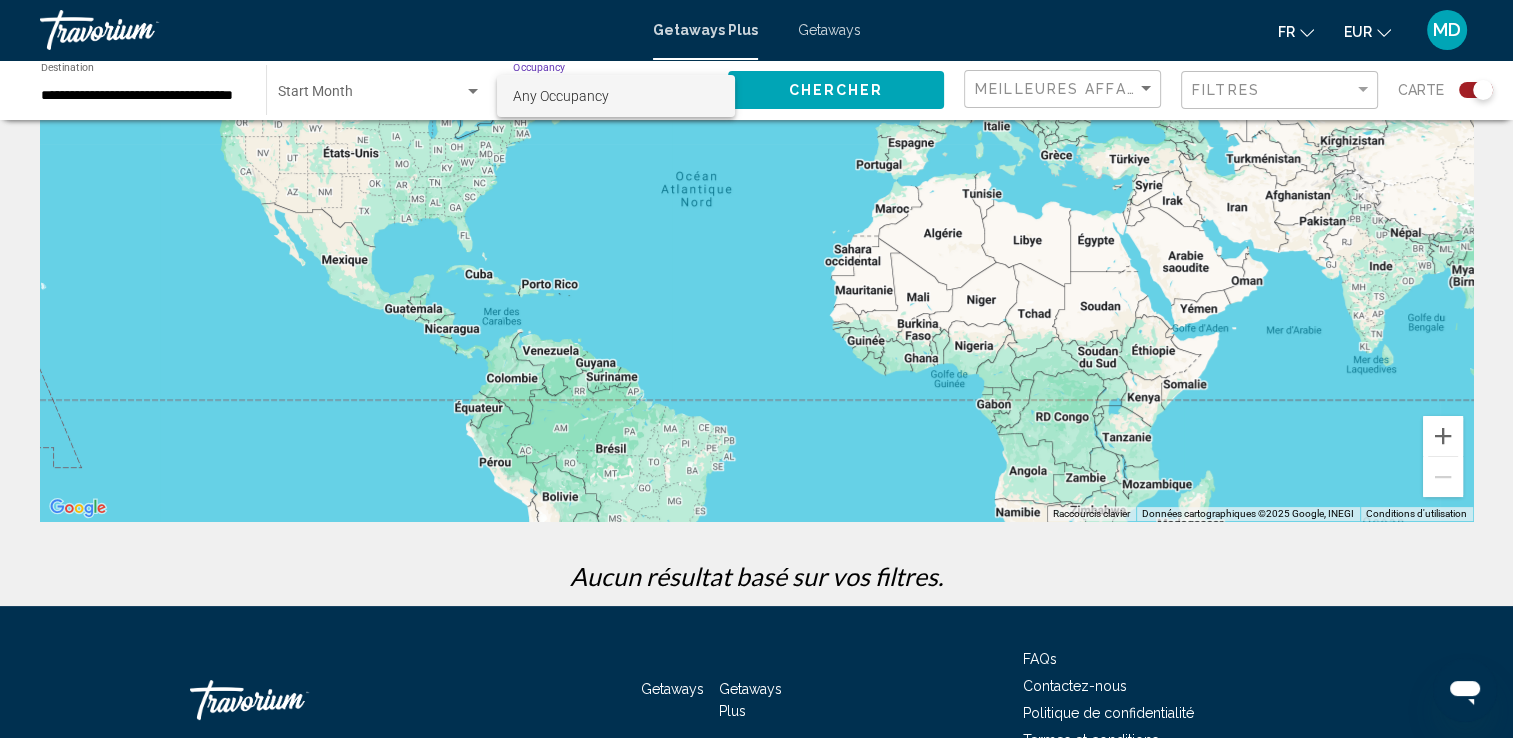 click at bounding box center [756, 369] 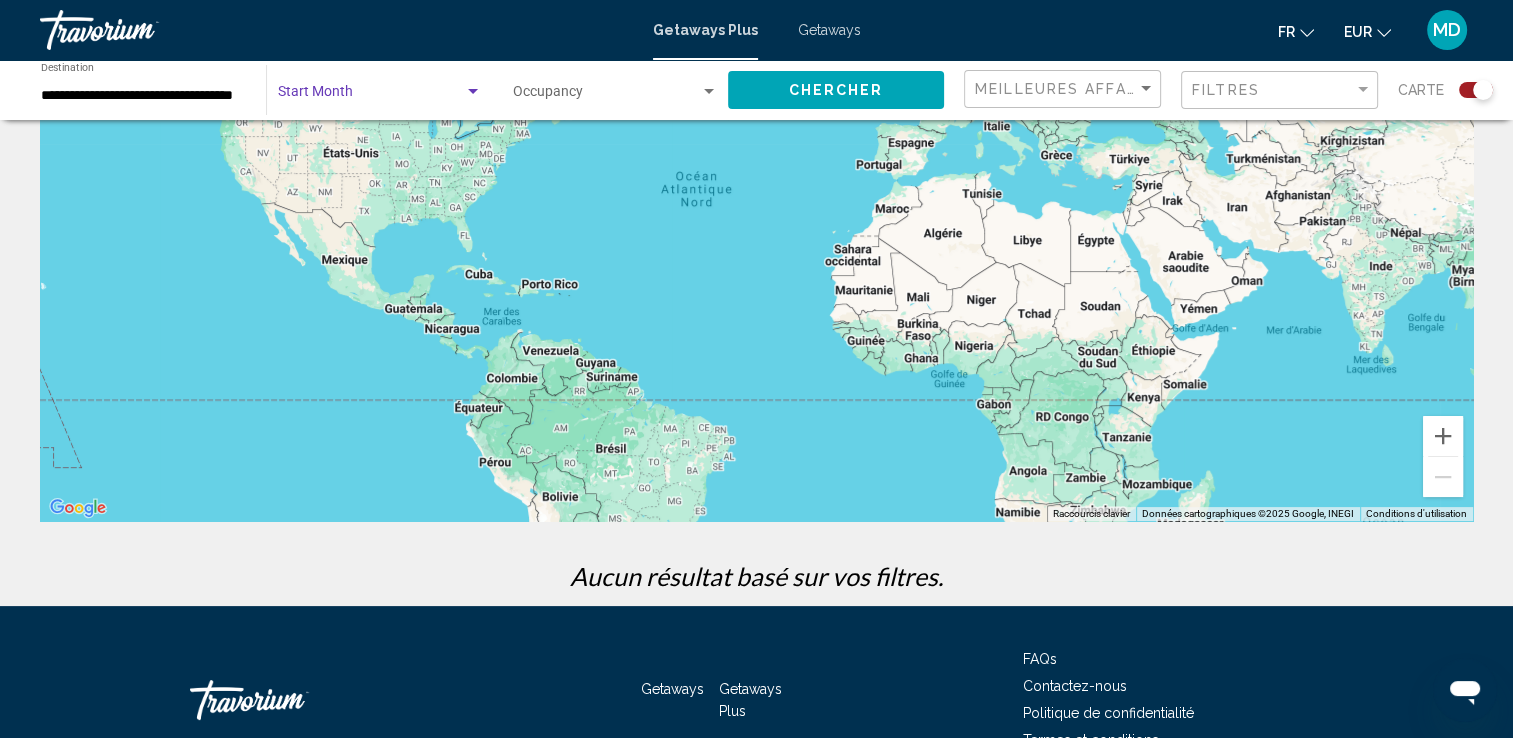 click at bounding box center (371, 96) 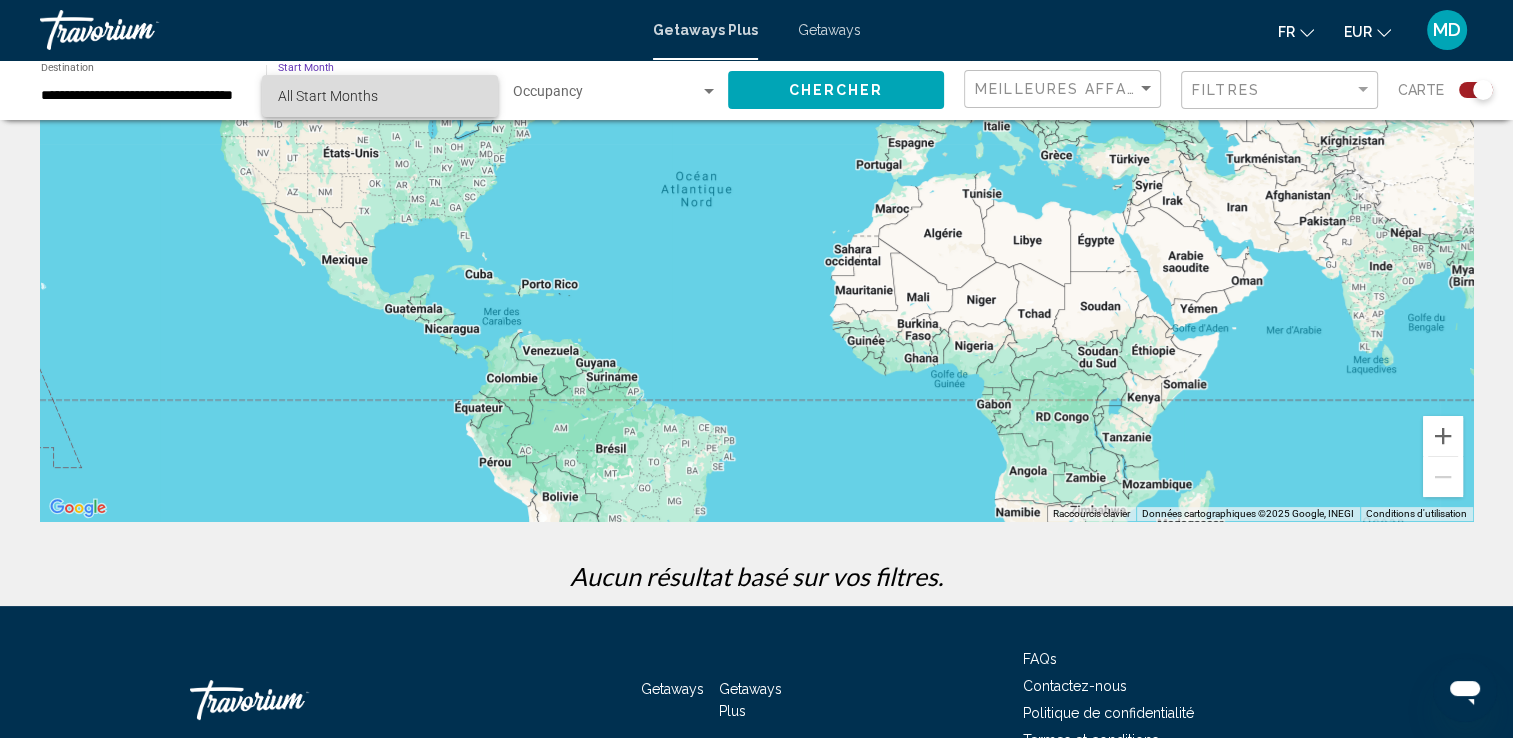 click on "All Start Months" at bounding box center (328, 96) 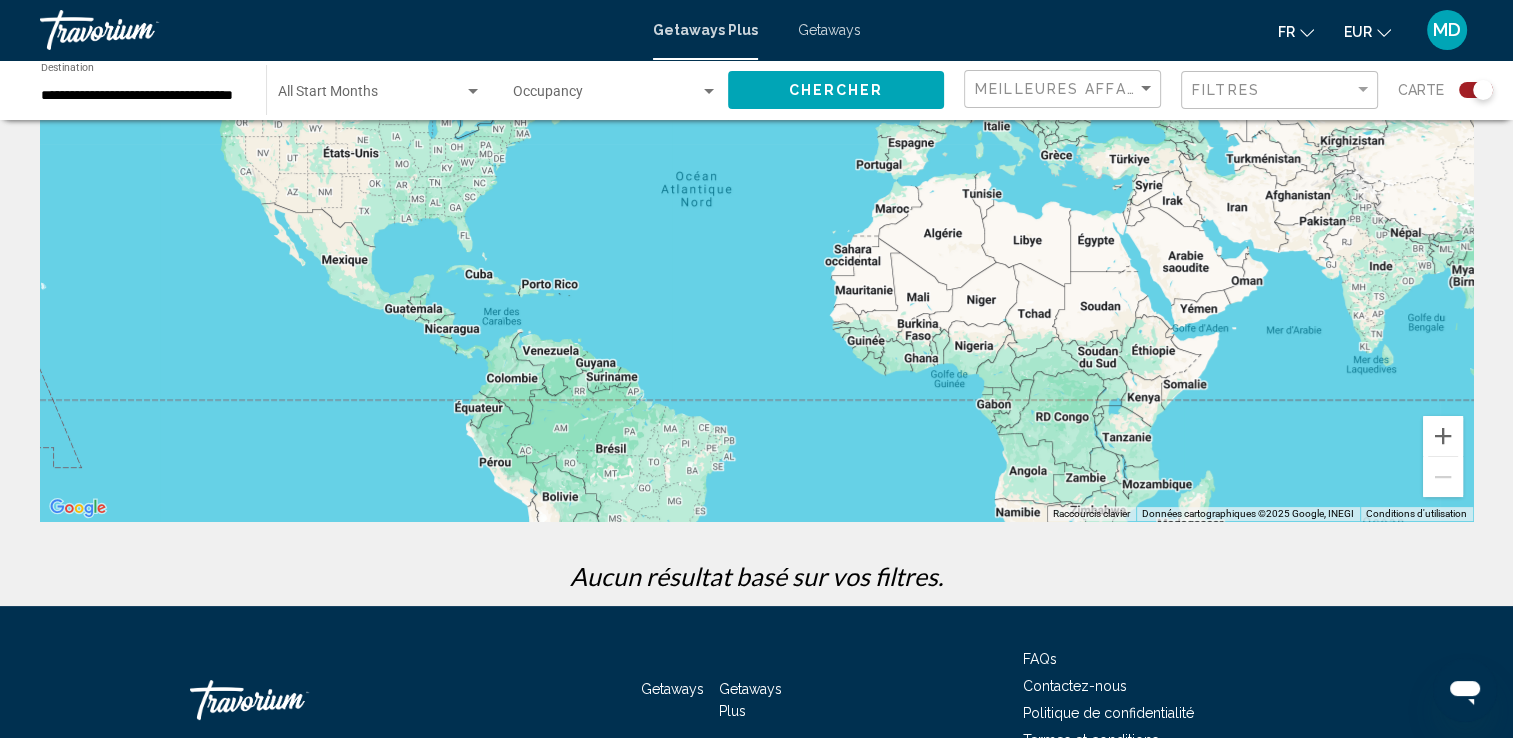 click on "Occupancy Any Occupancy" 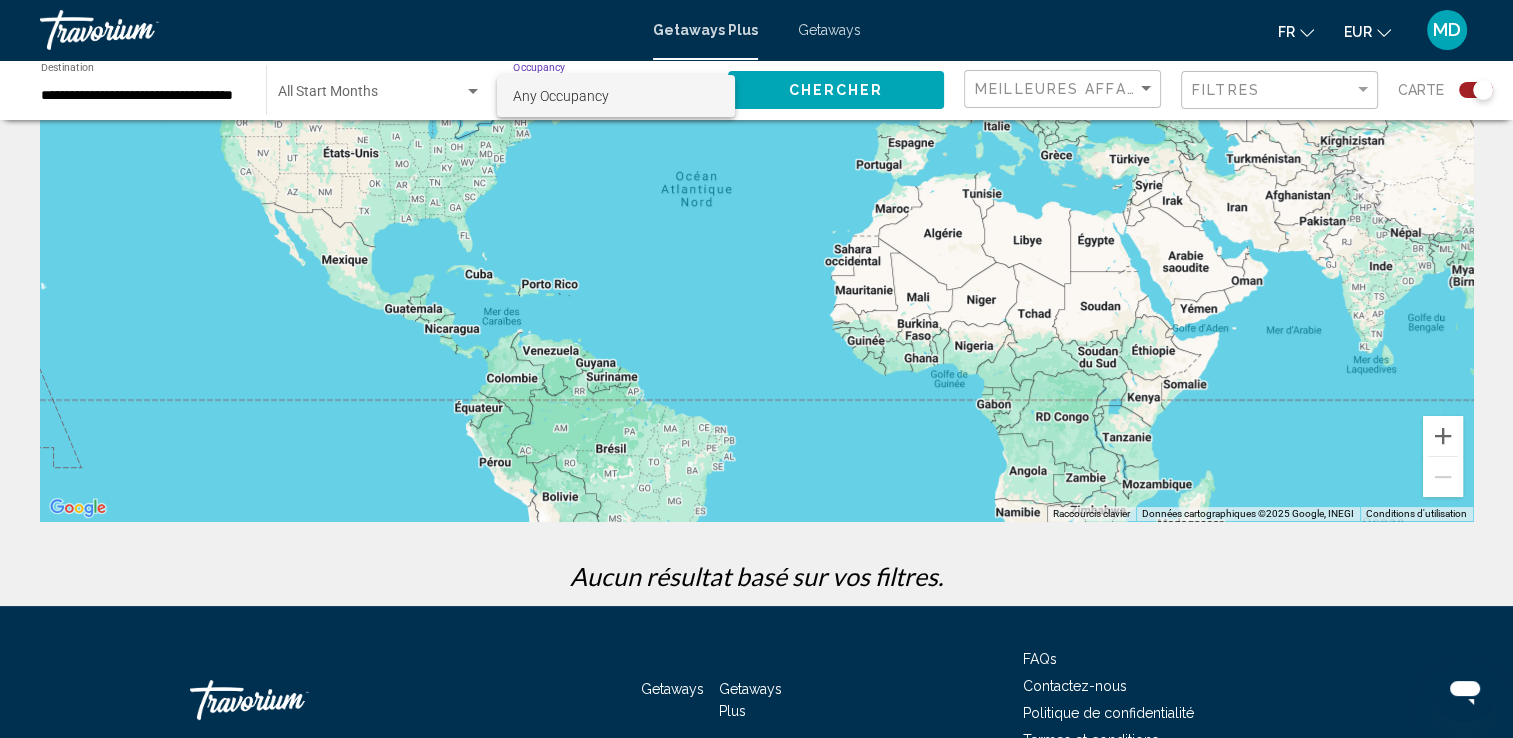 click at bounding box center (756, 369) 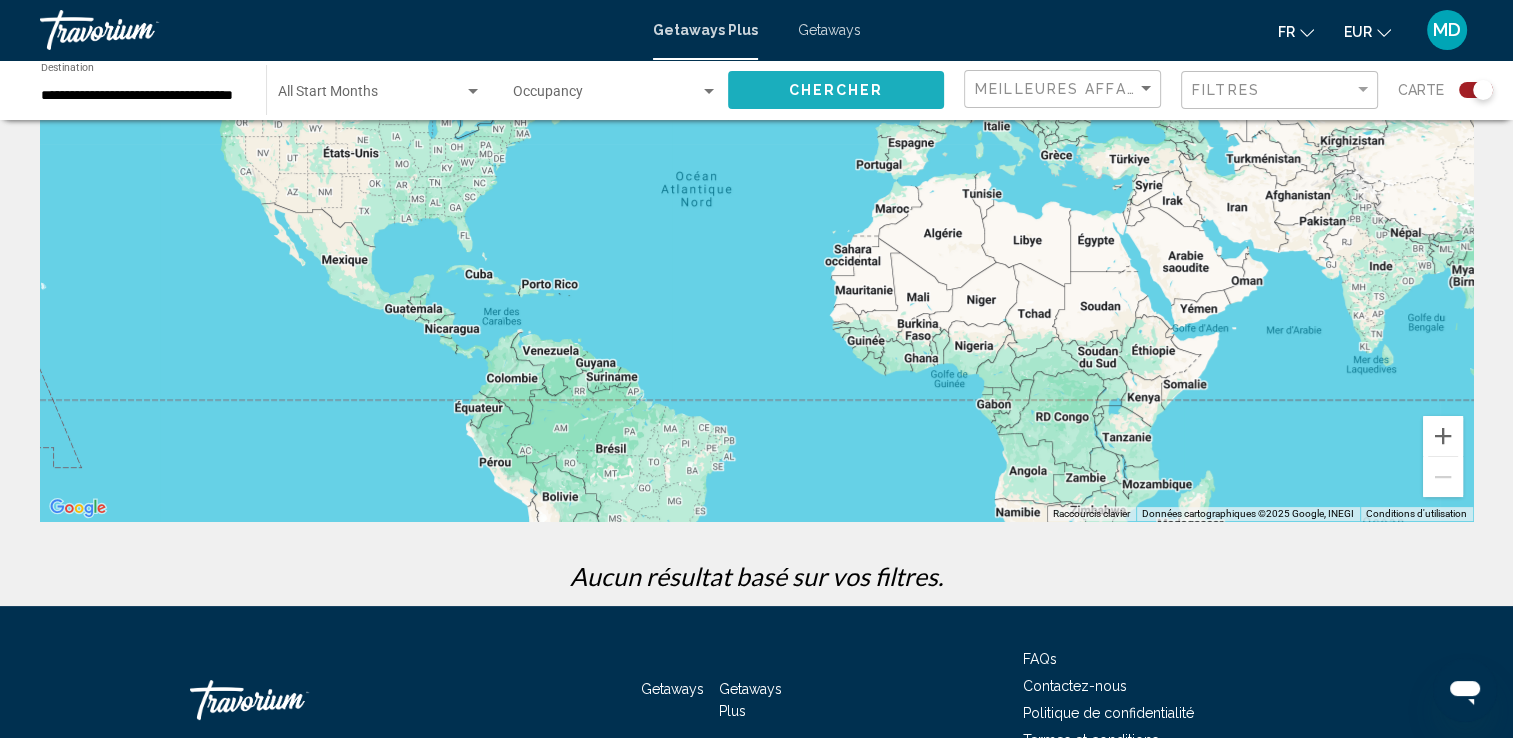 click on "Chercher" 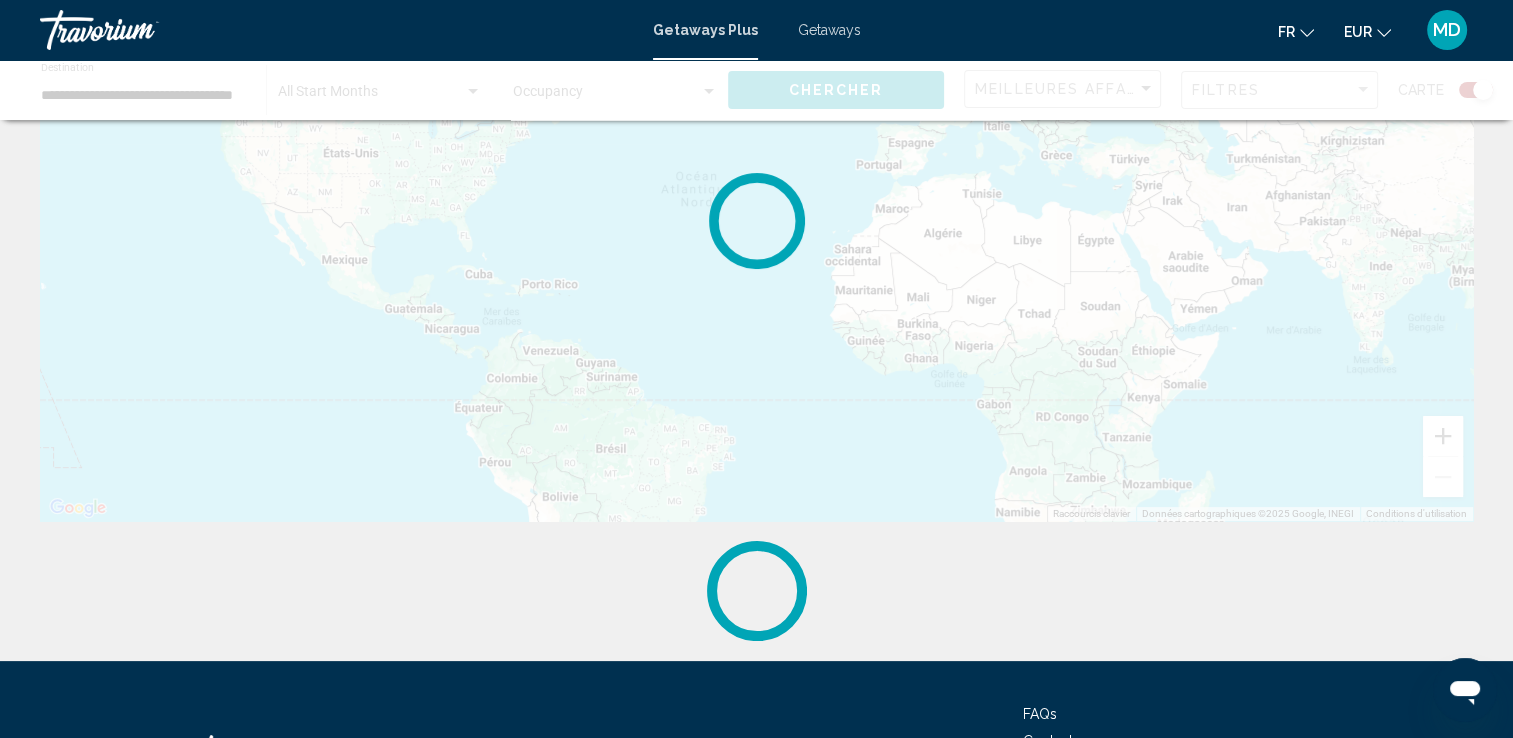 scroll, scrollTop: 0, scrollLeft: 0, axis: both 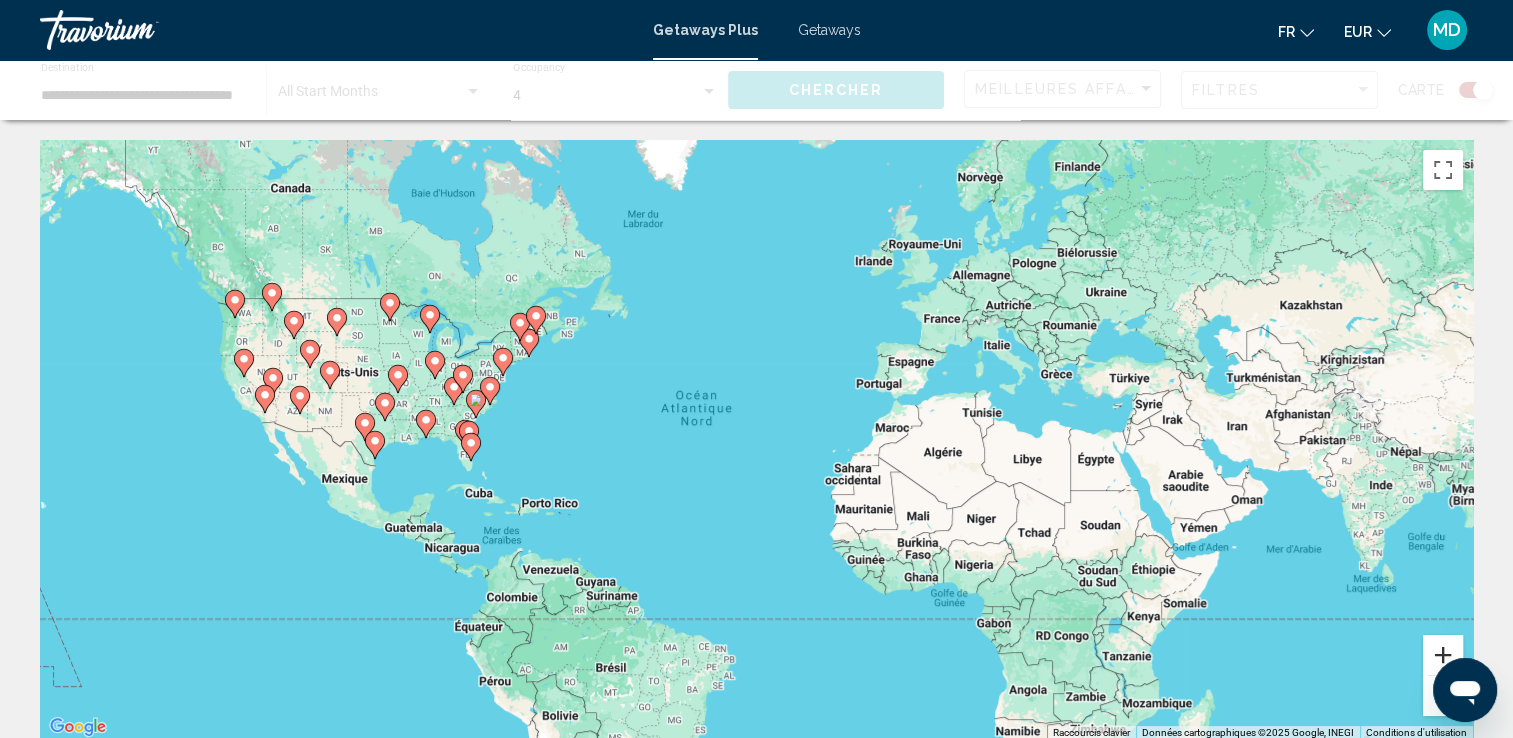 click at bounding box center [1443, 655] 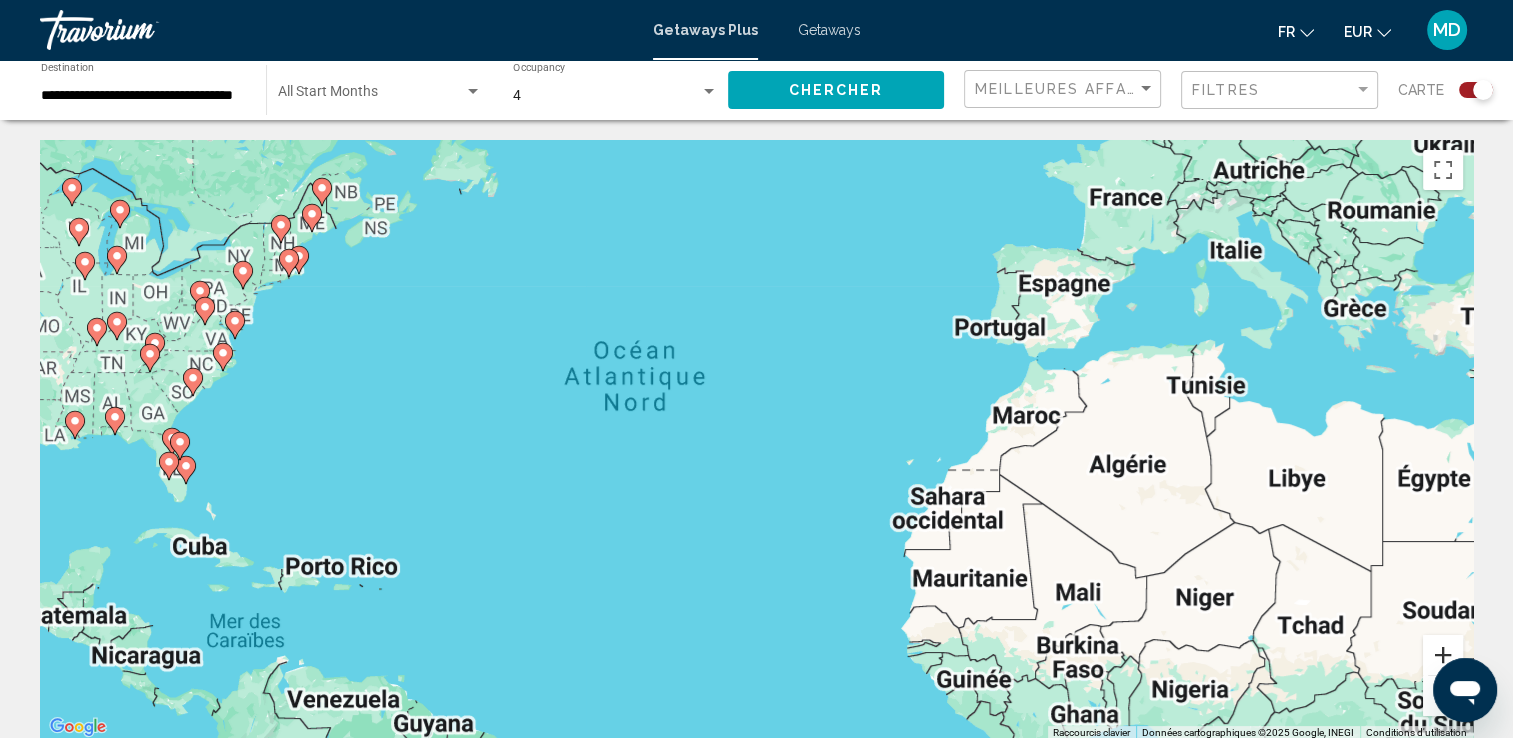 click at bounding box center (1443, 655) 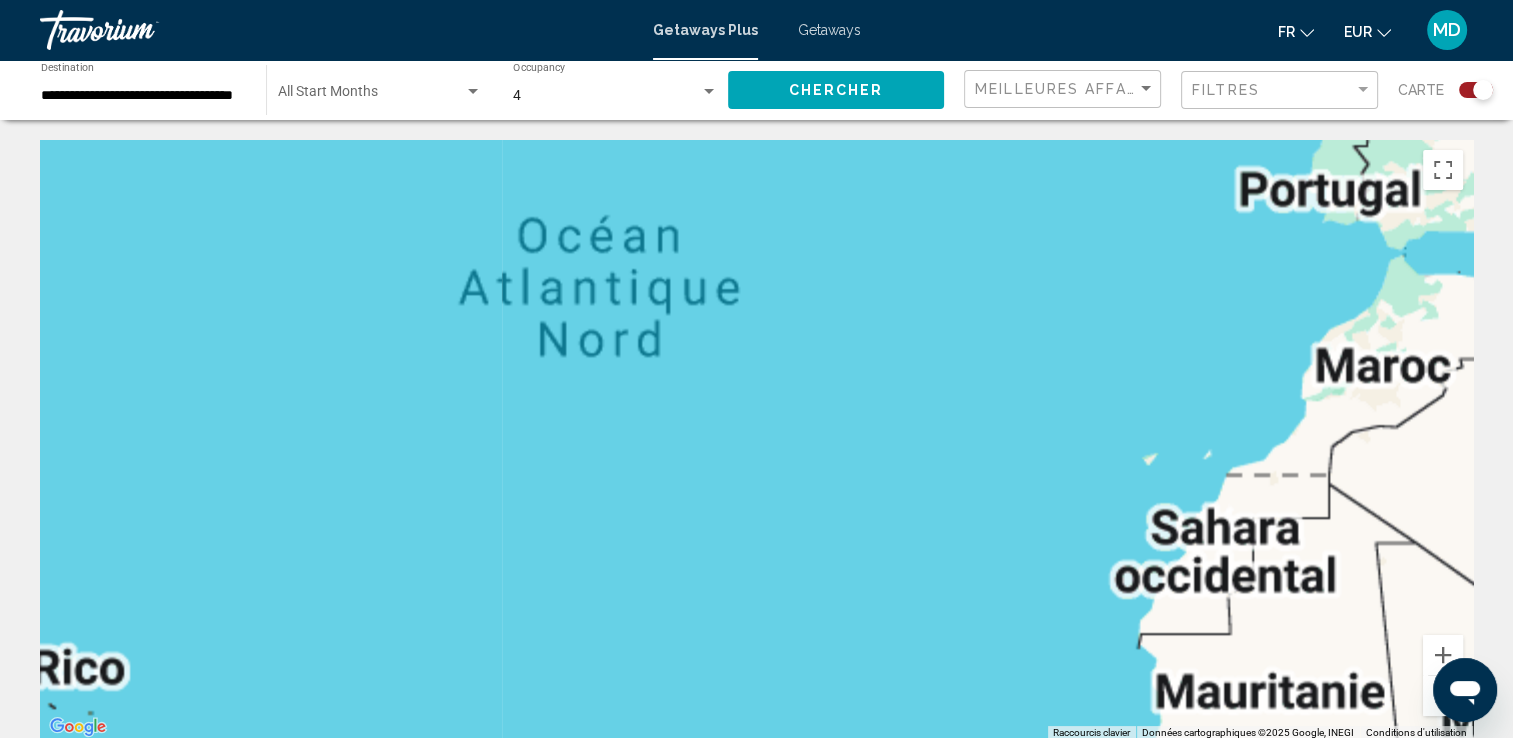 drag, startPoint x: 251, startPoint y: 416, endPoint x: 888, endPoint y: 394, distance: 637.3798 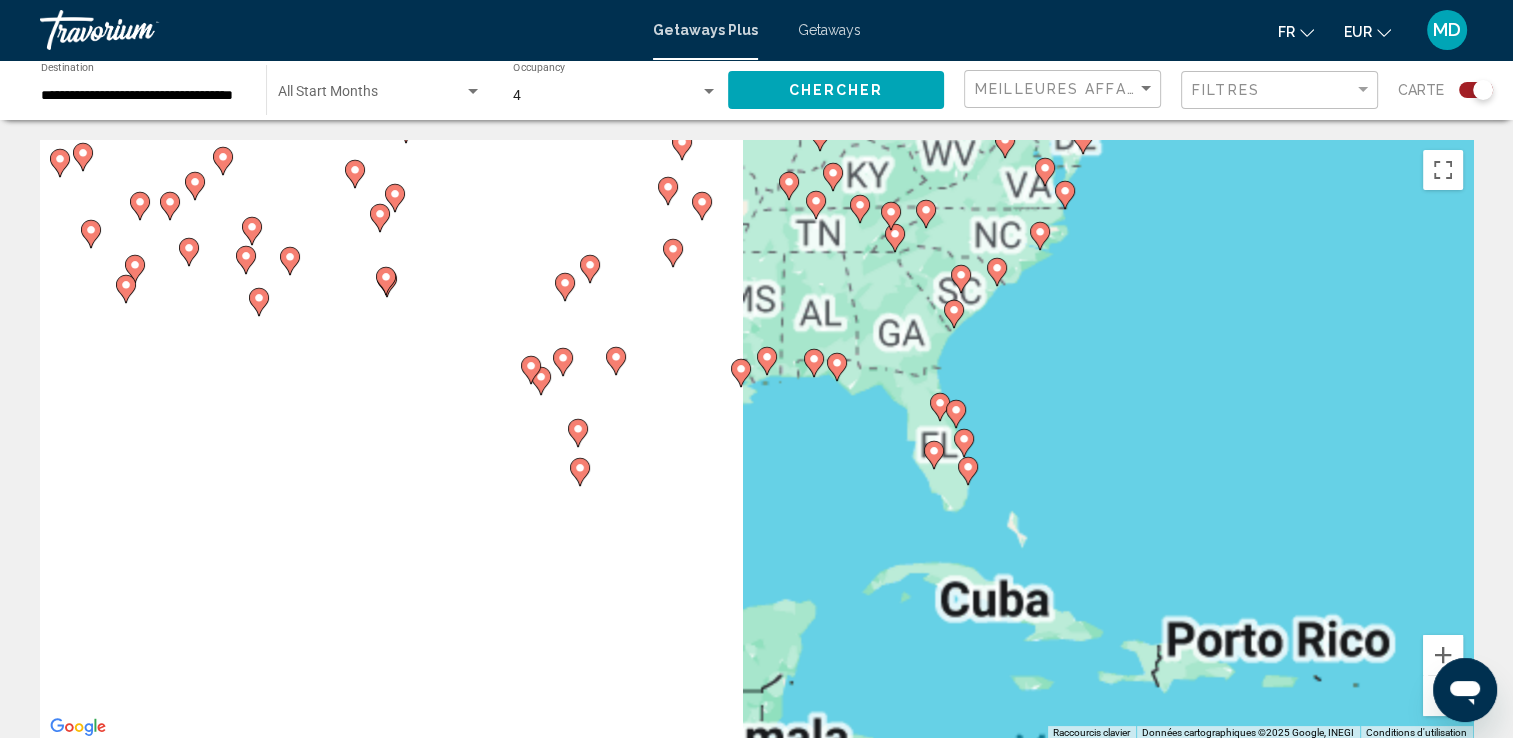 drag, startPoint x: 1253, startPoint y: 483, endPoint x: 1089, endPoint y: 402, distance: 182.91255 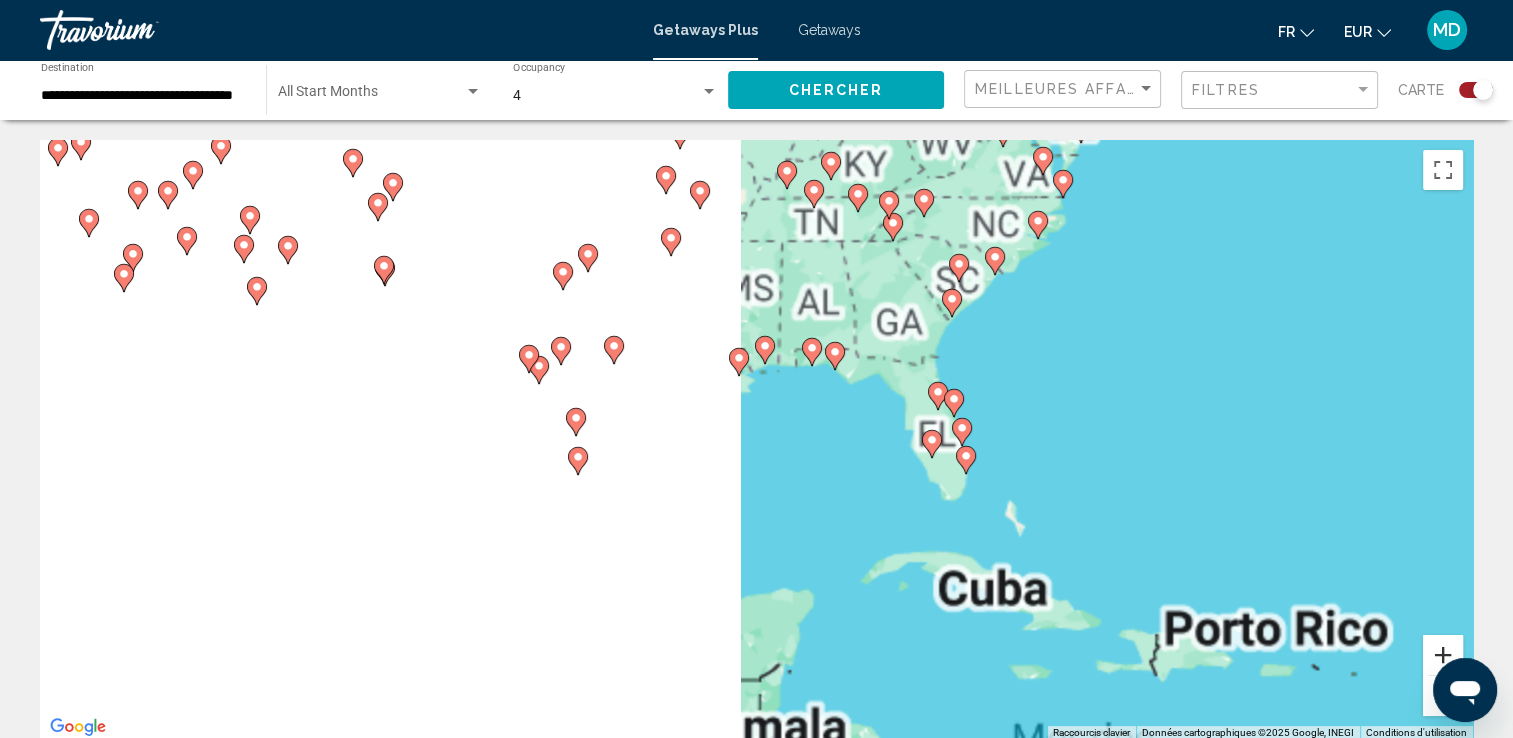 click at bounding box center (1443, 655) 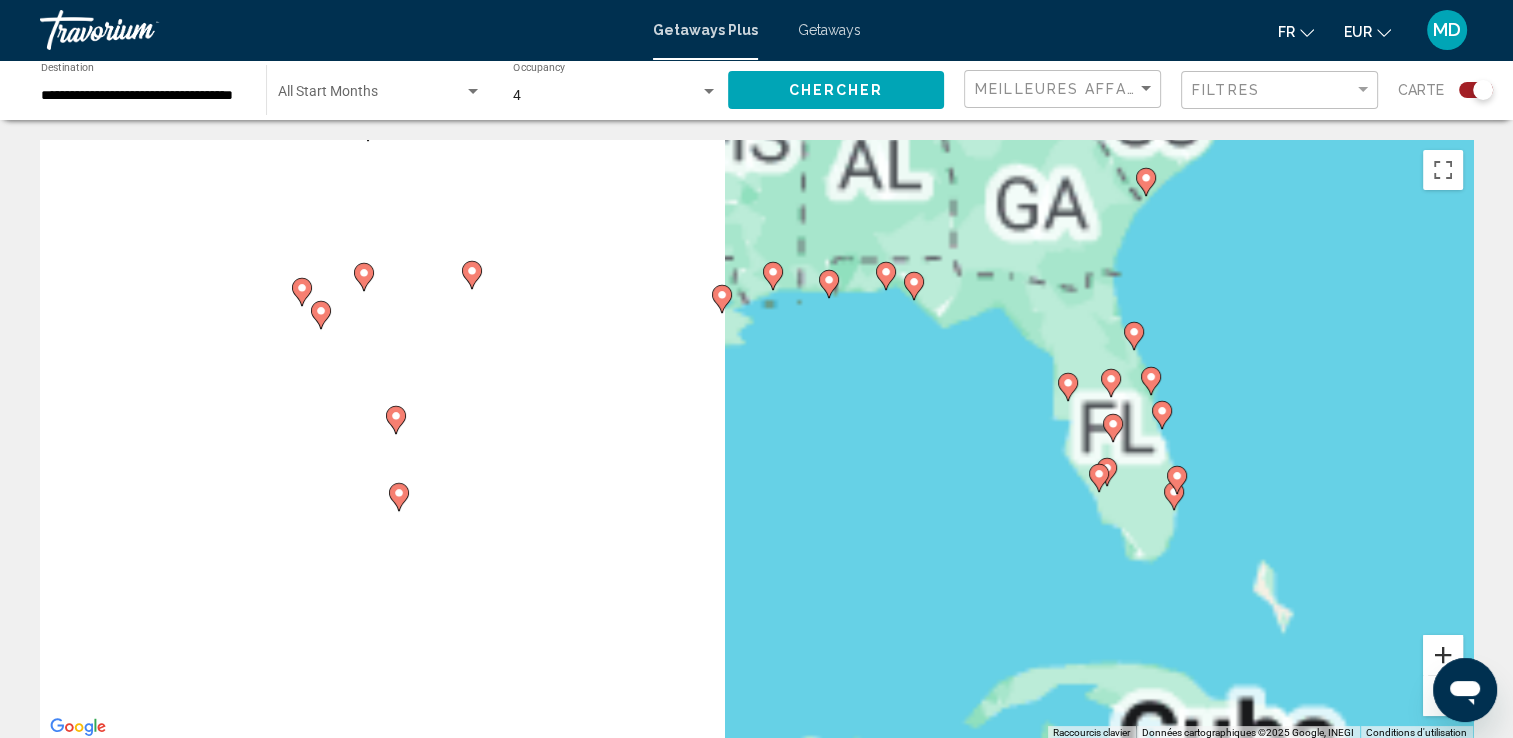 click at bounding box center (1443, 655) 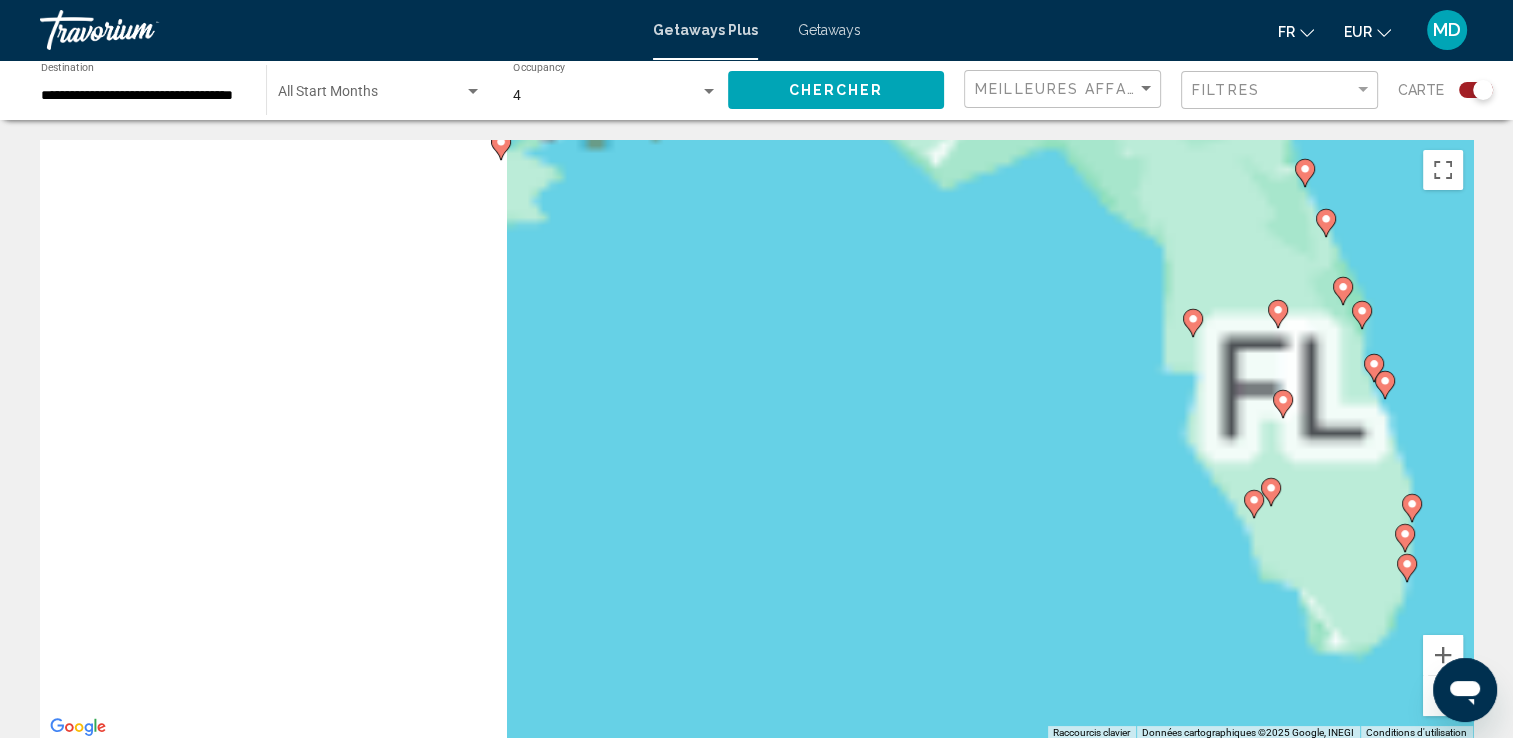 drag, startPoint x: 1212, startPoint y: 541, endPoint x: 841, endPoint y: 484, distance: 375.35318 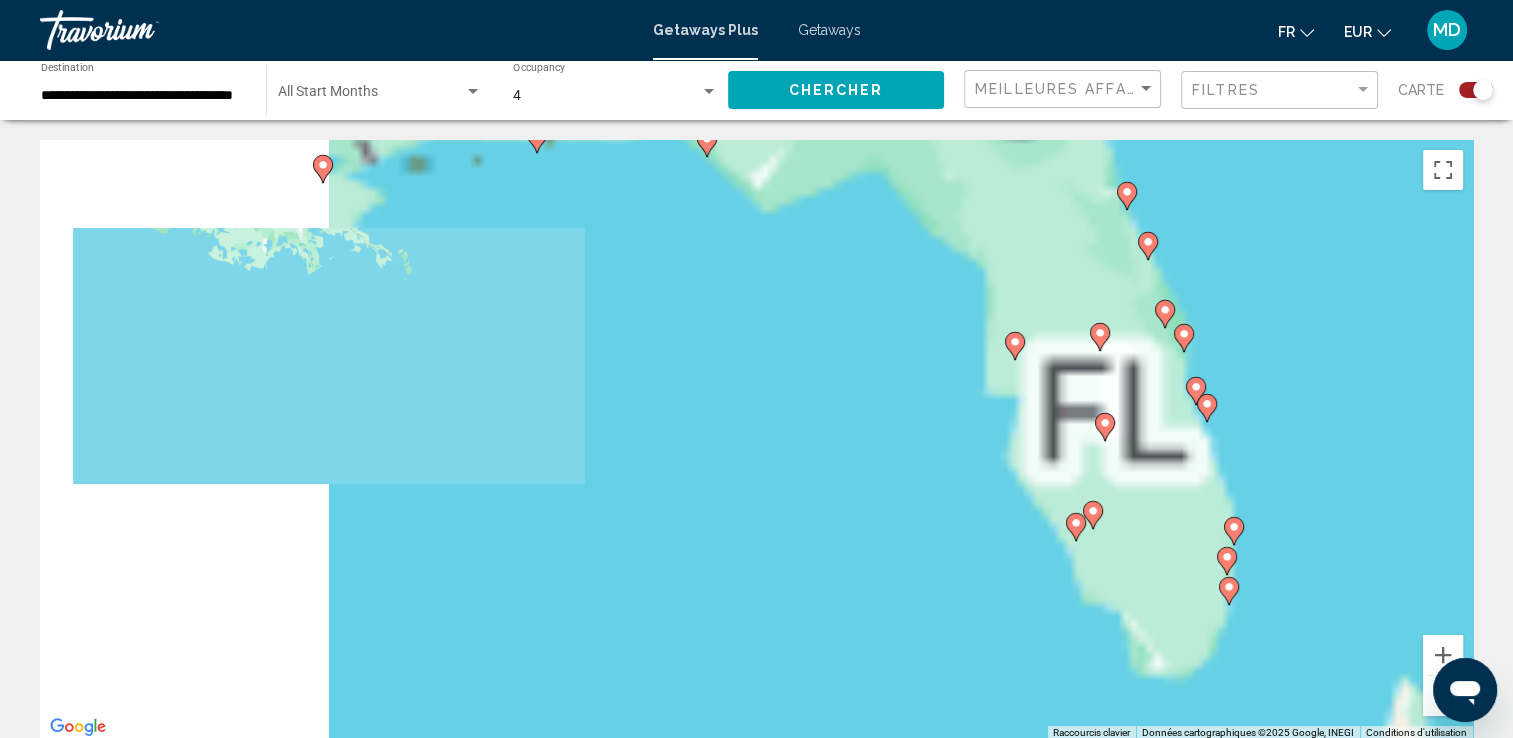 drag, startPoint x: 1256, startPoint y: 359, endPoint x: 1258, endPoint y: 450, distance: 91.02197 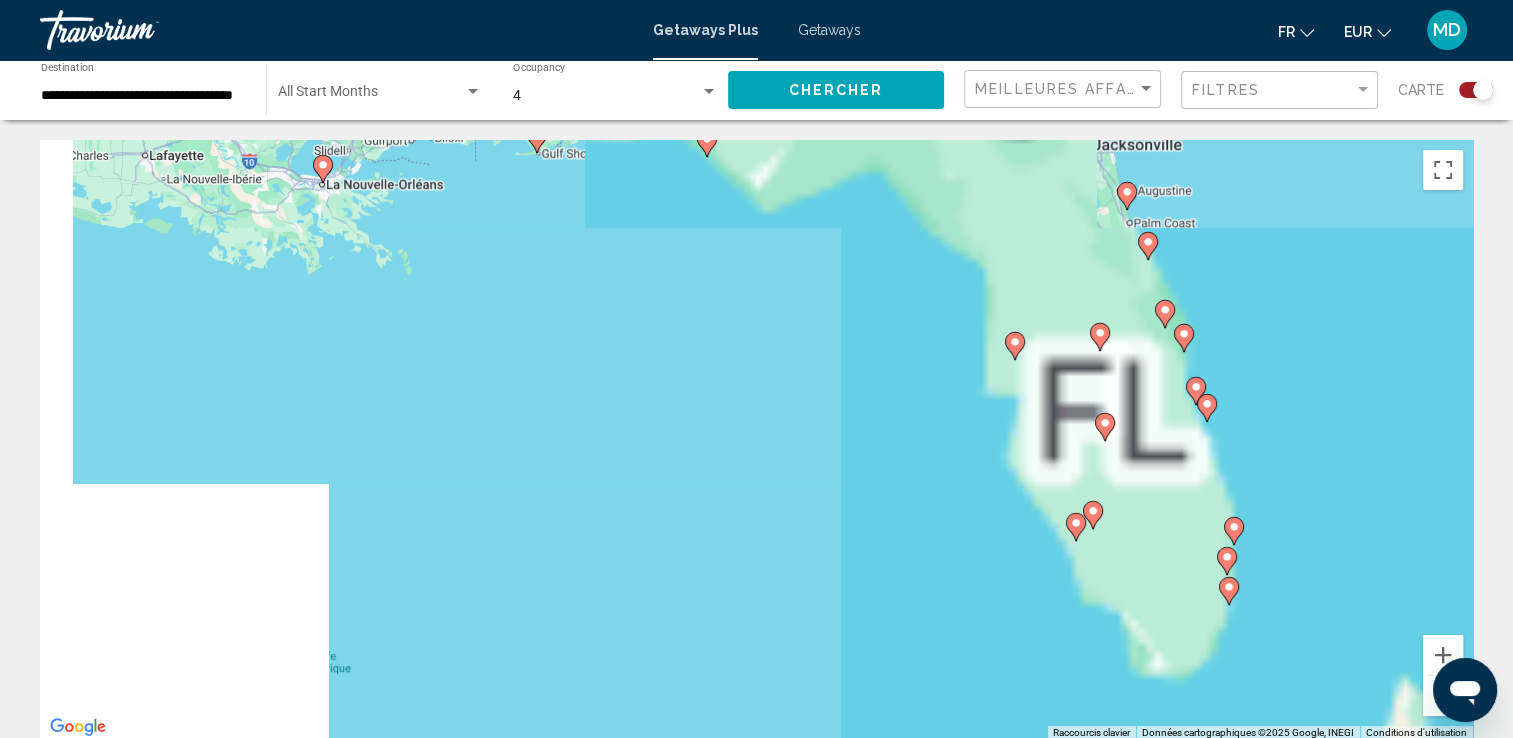 click 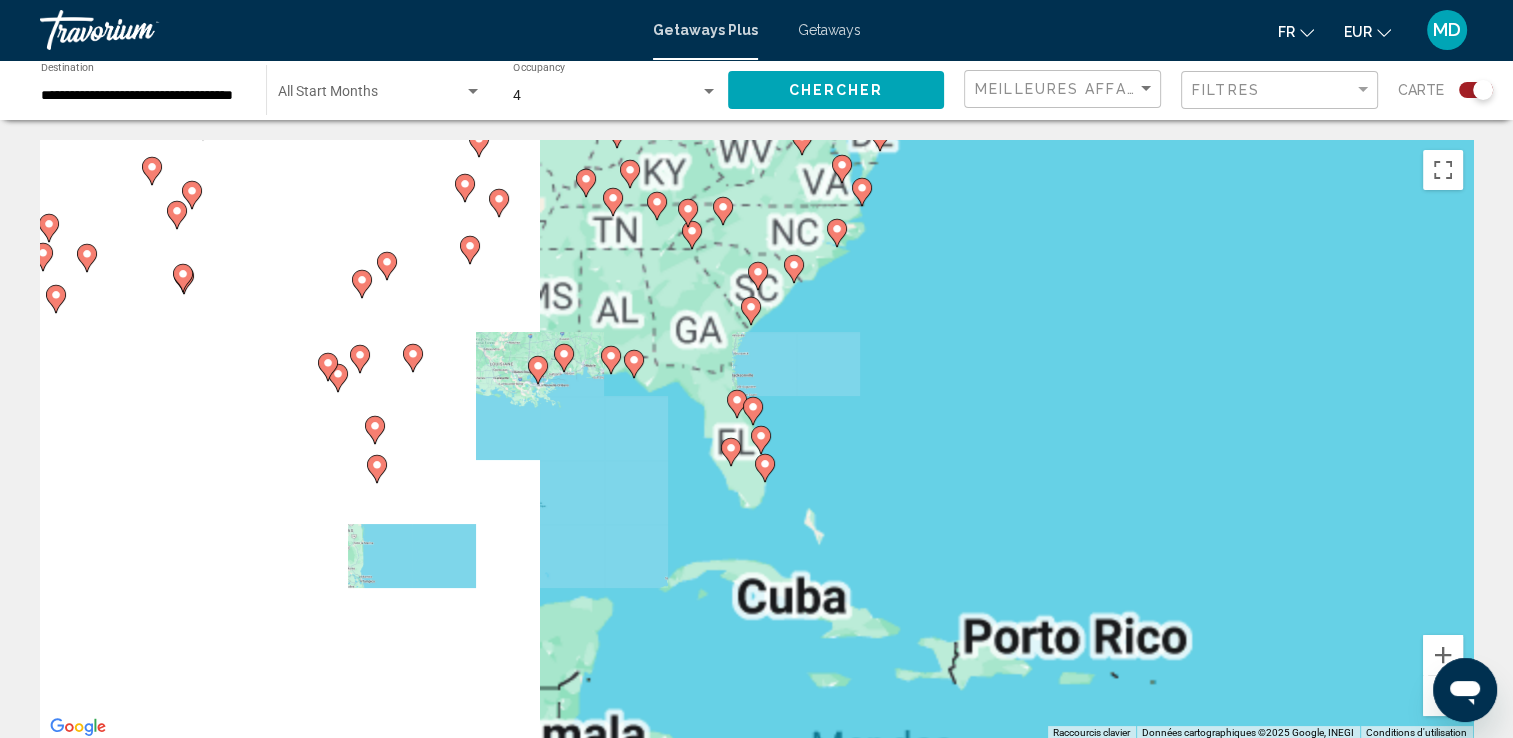 click 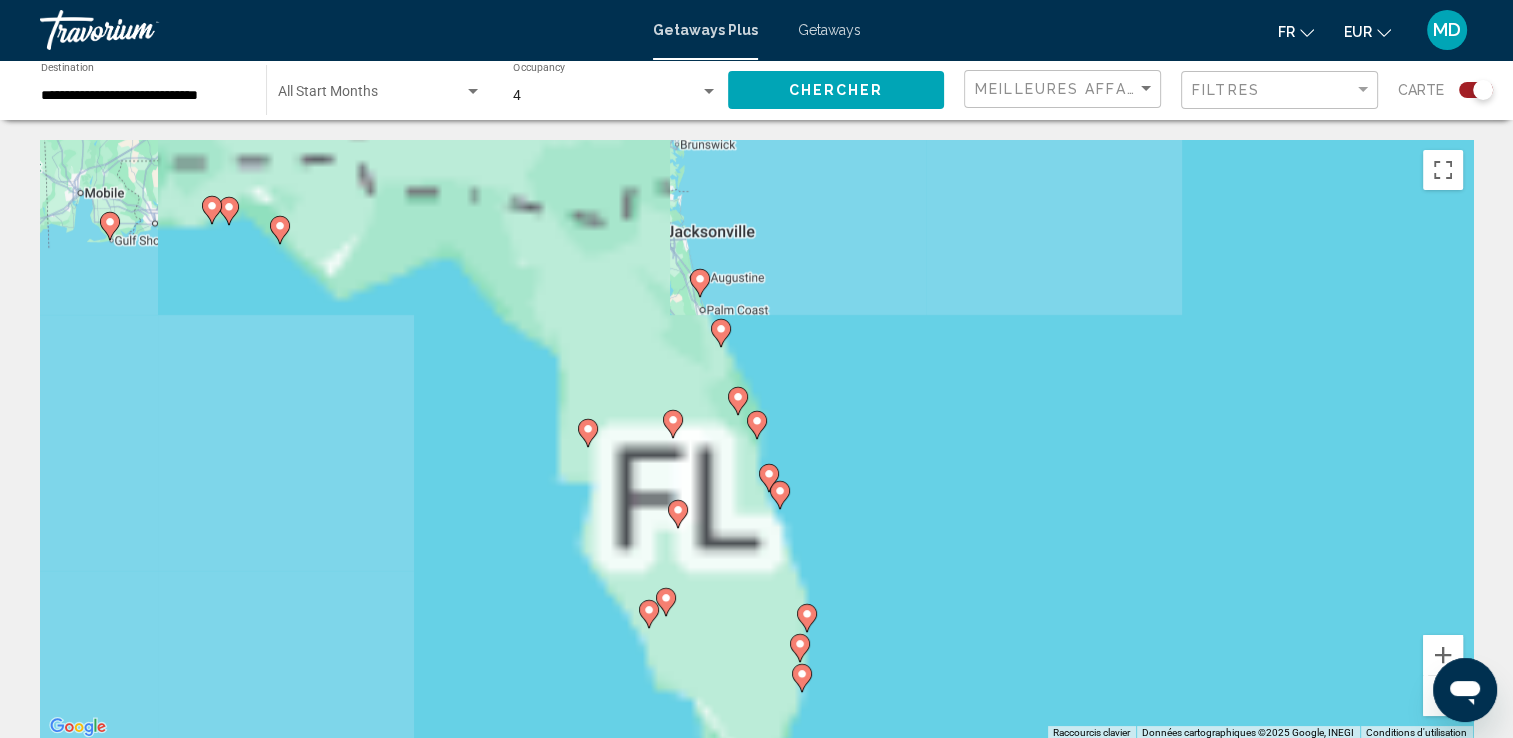 click 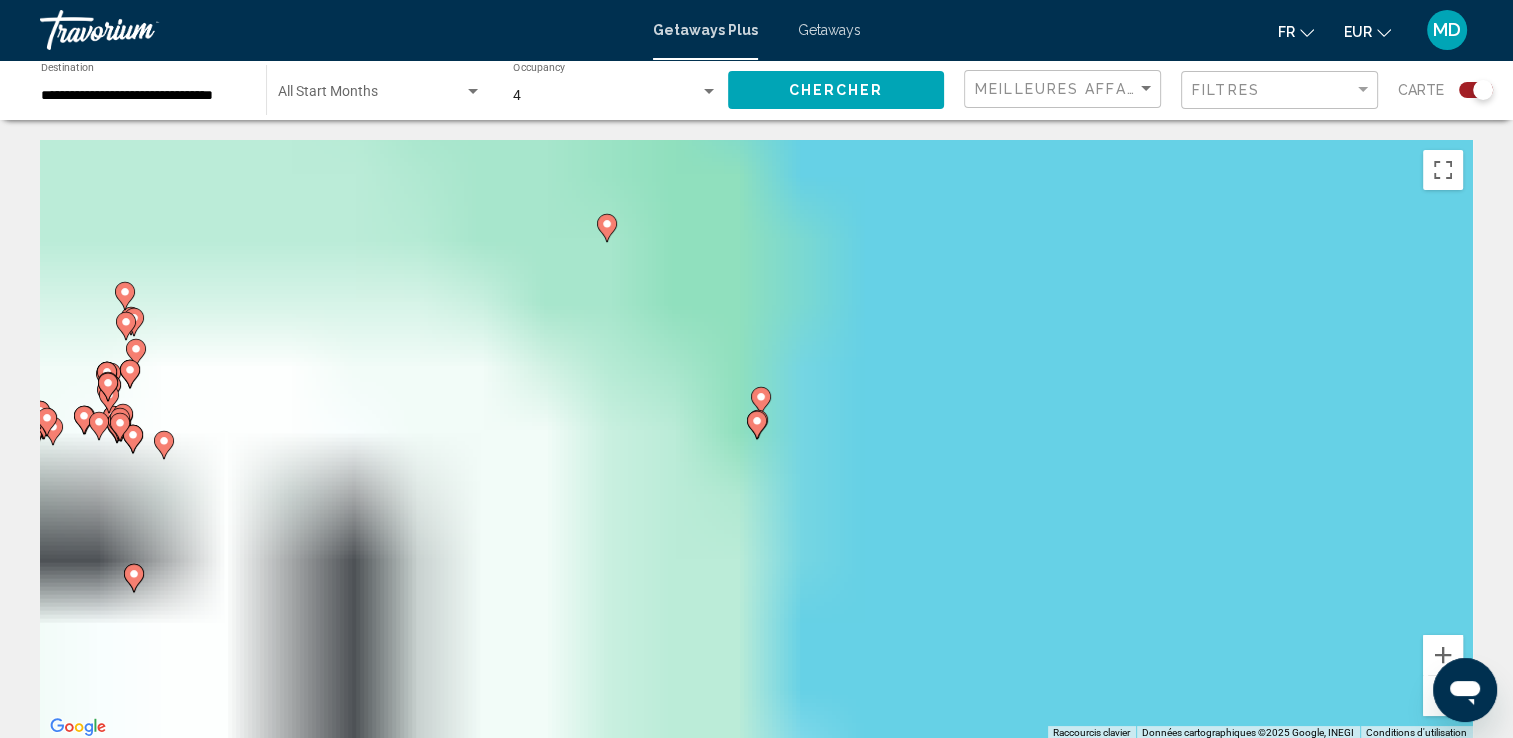 click 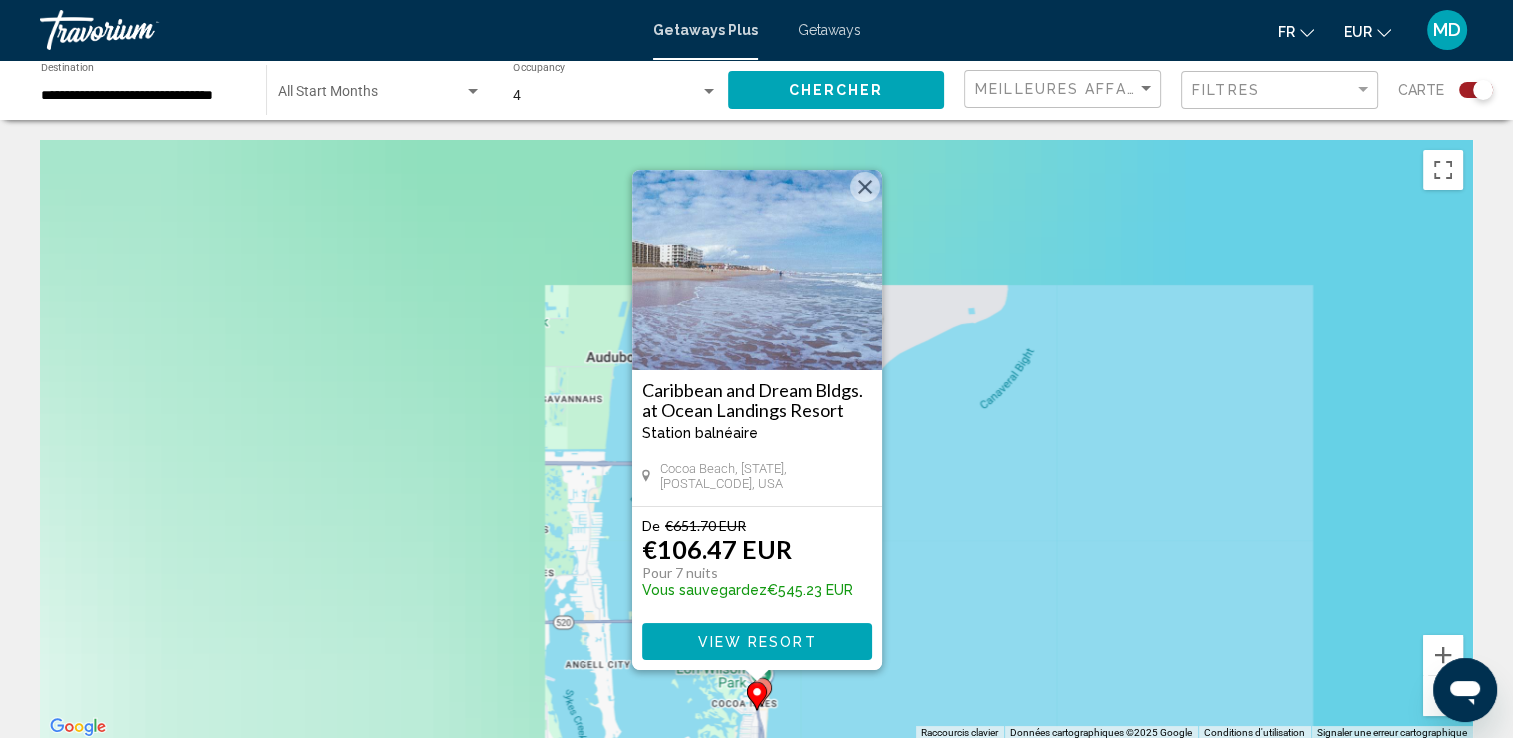 click on "Pour naviguer, appuyez sur les touches fléchées.  Pour activer le glissement avec le clavier, appuyez sur Alt+Entrée. Une fois ce mode activé, utilisez les touches fléchées pour déplacer le repère. Pour valider le déplacement, appuyez sur Entrée. Pour annuler, appuyez sur Échap.  Caribbean and Dream Bldgs. at Ocean Landings Resort  Station balnéaire  -  Ceci est une station d'adultes seulement
Cocoa Beach, [STATE], [POSTAL_CODE], USA  De €651.70 EUR €106.47 EUR  Pour 7 nuits Vous sauvegardez  €545.23 EUR  View Resort" at bounding box center (756, 440) 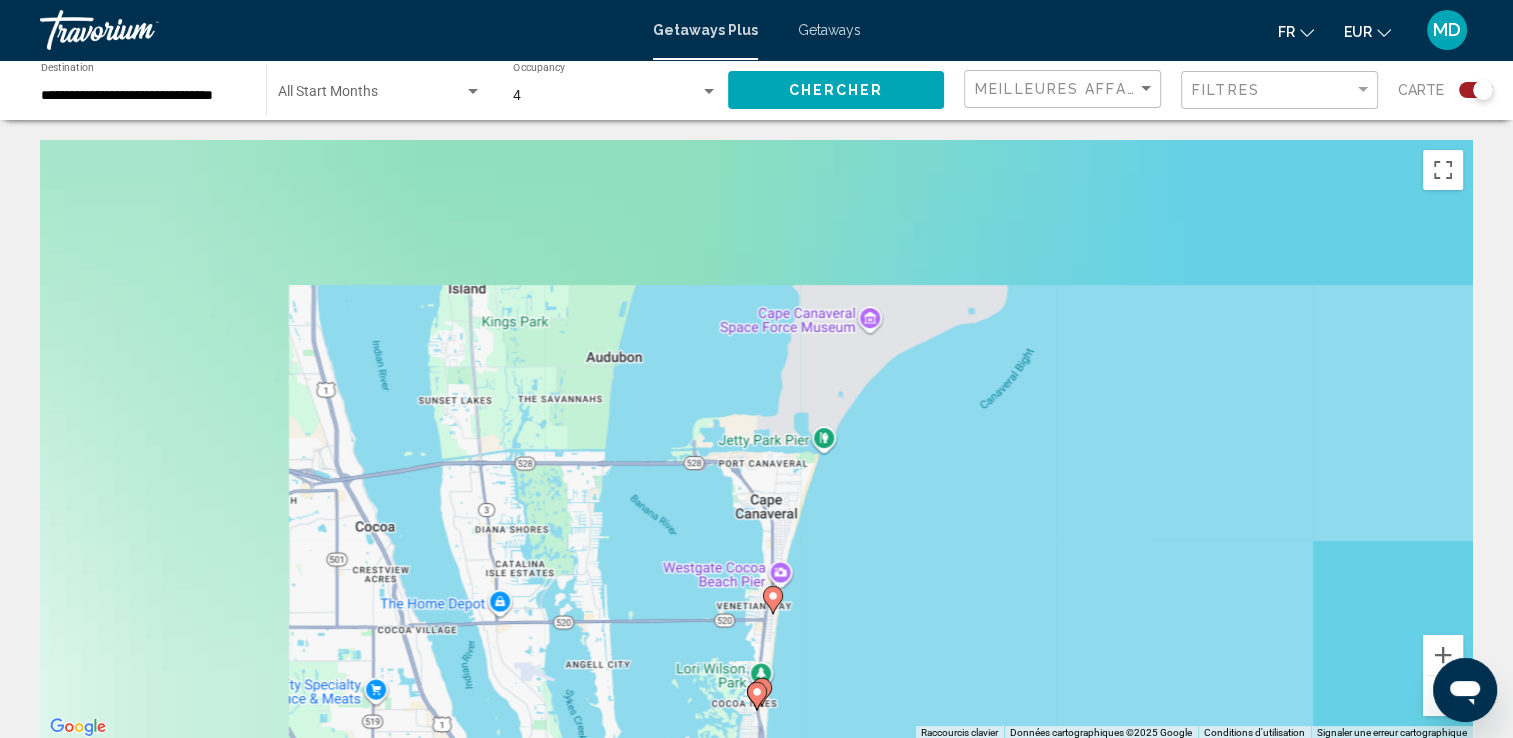 click on "Start Month All Start Months" 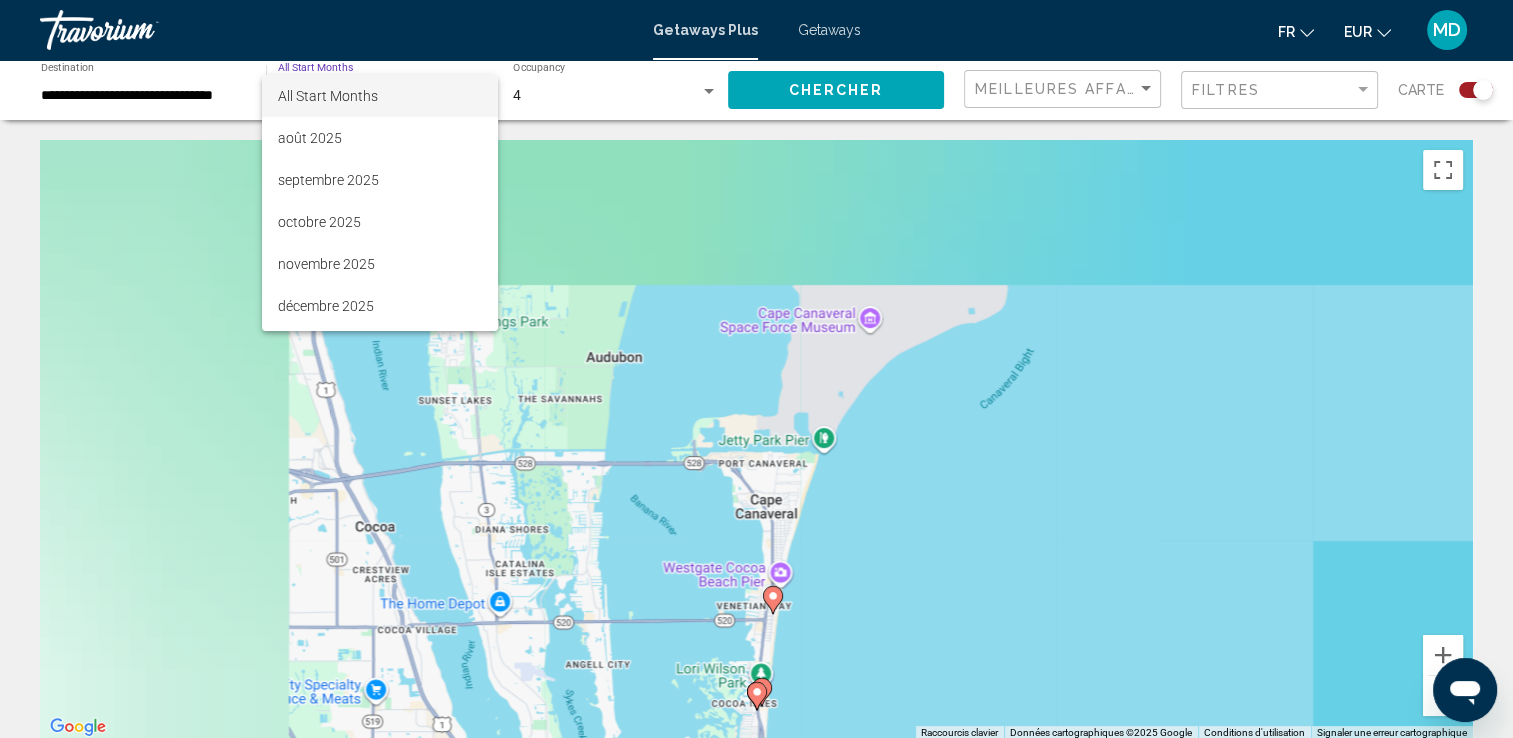 scroll, scrollTop: 80, scrollLeft: 0, axis: vertical 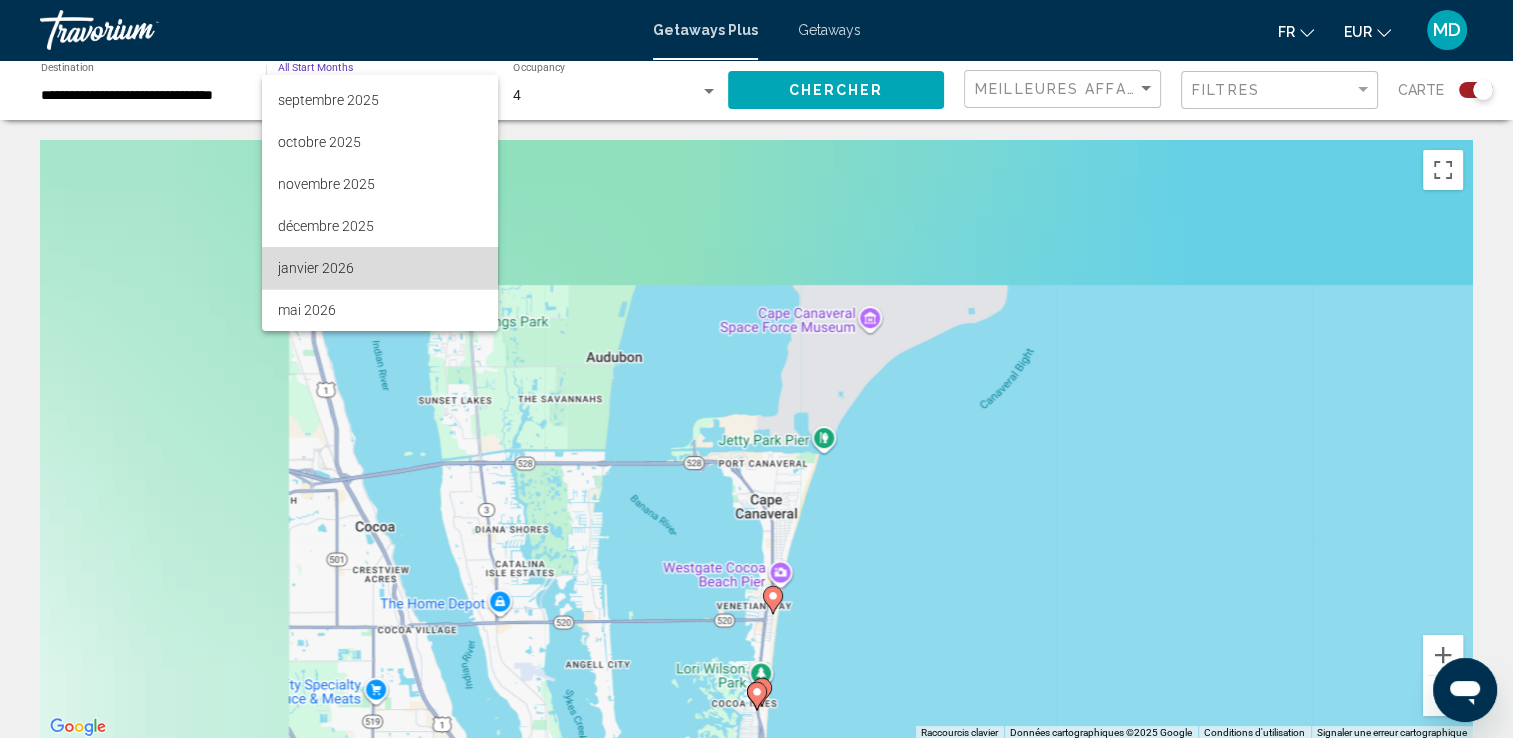 click on "All Start Months août [YEAR]  septembre [YEAR]  octobre [YEAR]  novembre [YEAR]  décembre [YEAR]  janvier [YEAR]  mai [YEAR]" at bounding box center (380, 203) 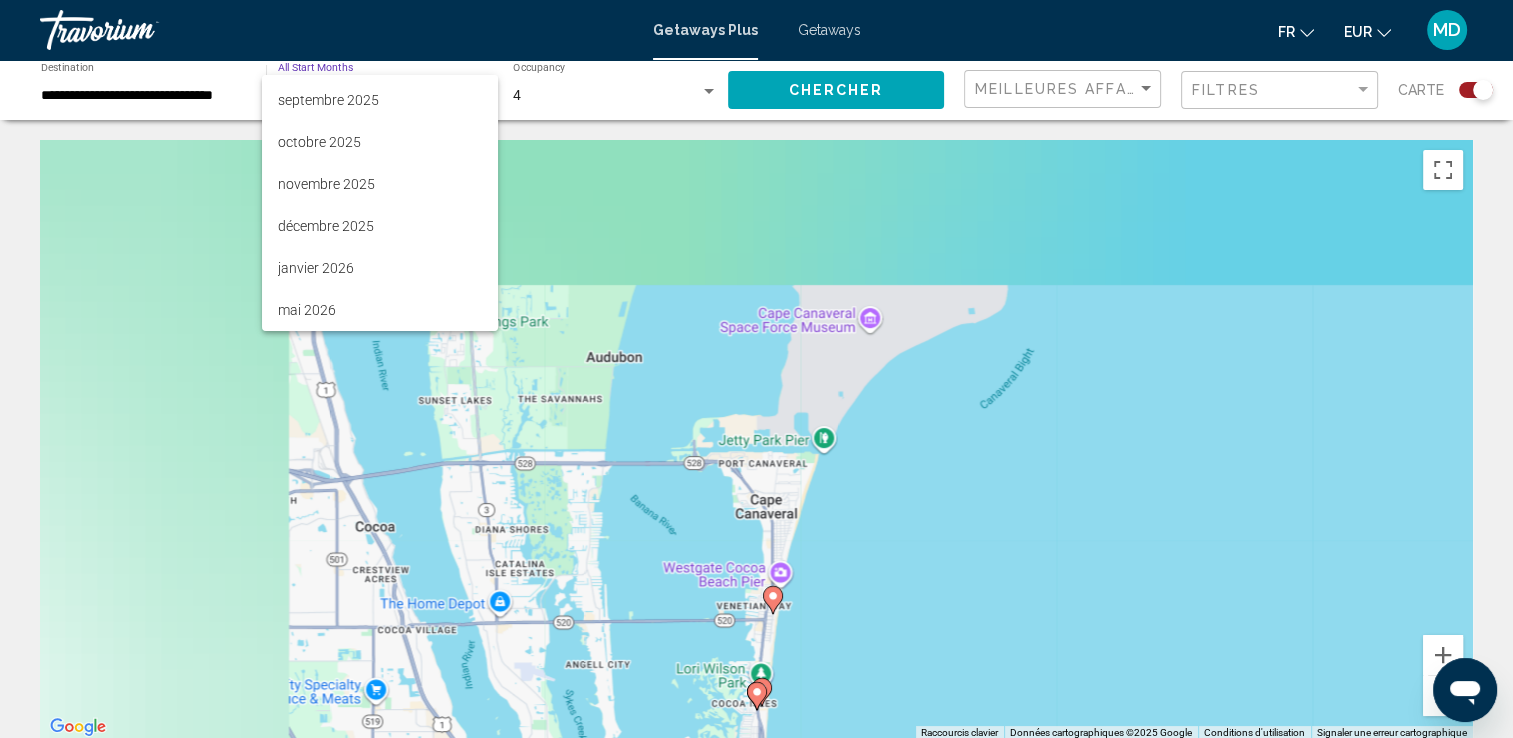 click at bounding box center [756, 369] 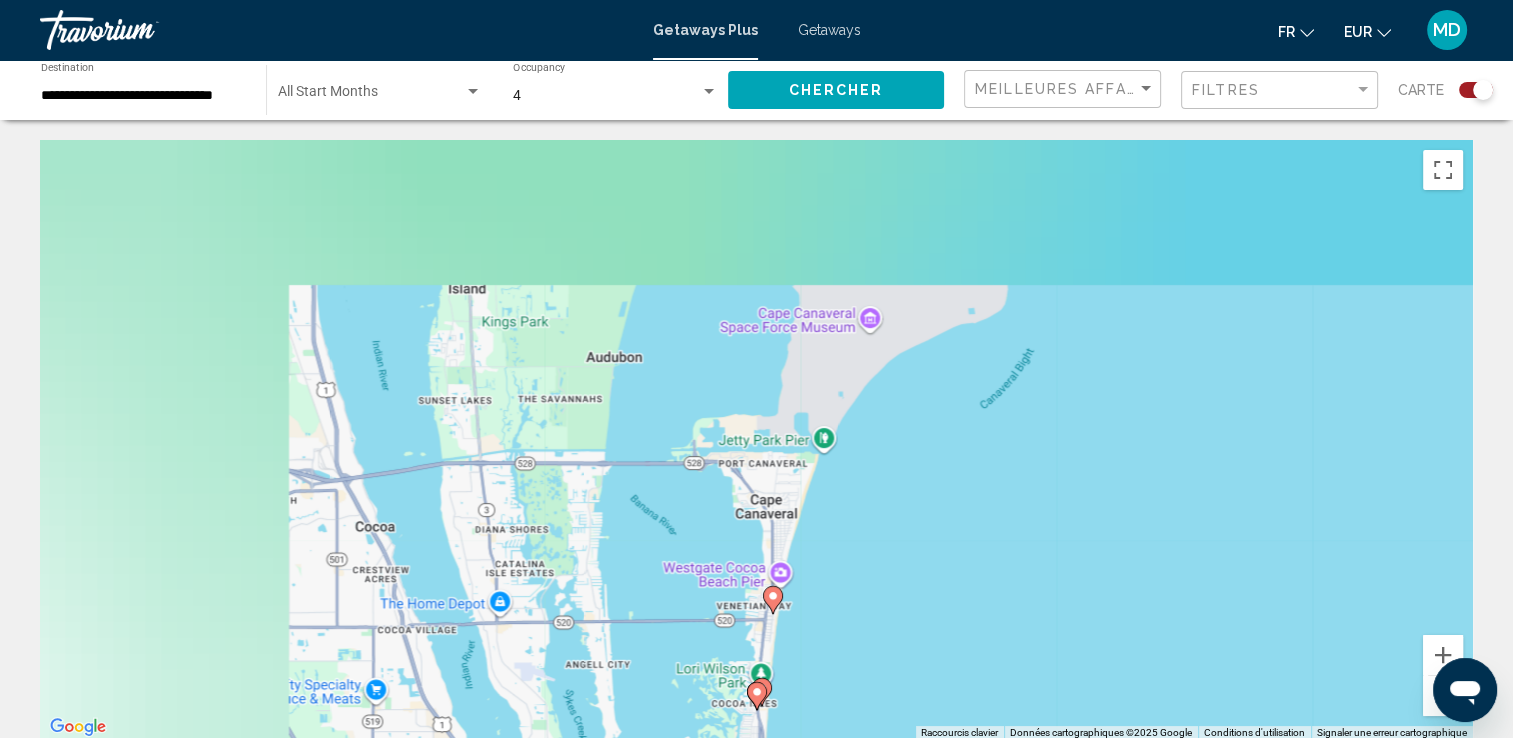 click on "Getaways" at bounding box center [829, 30] 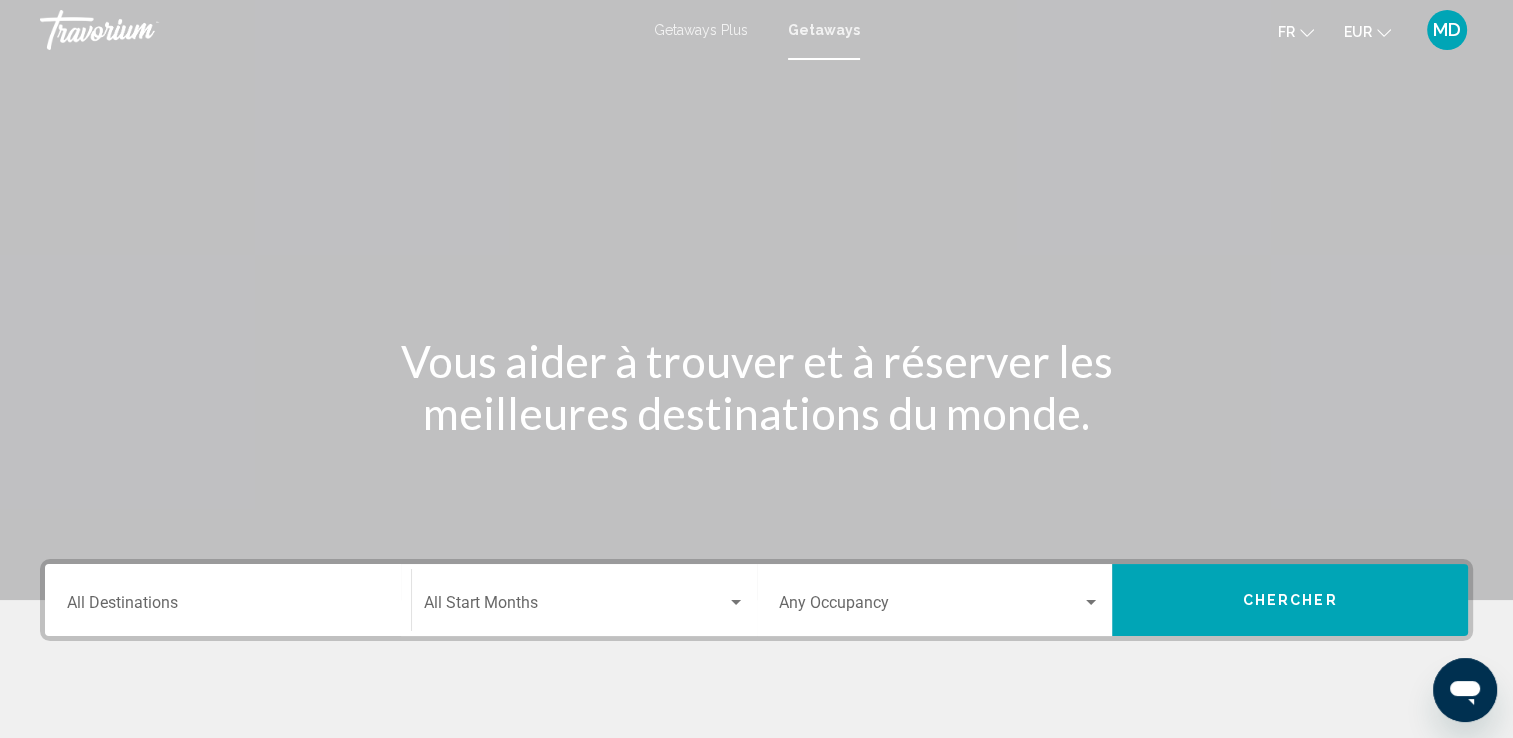click on "Destination All Destinations" at bounding box center (228, 600) 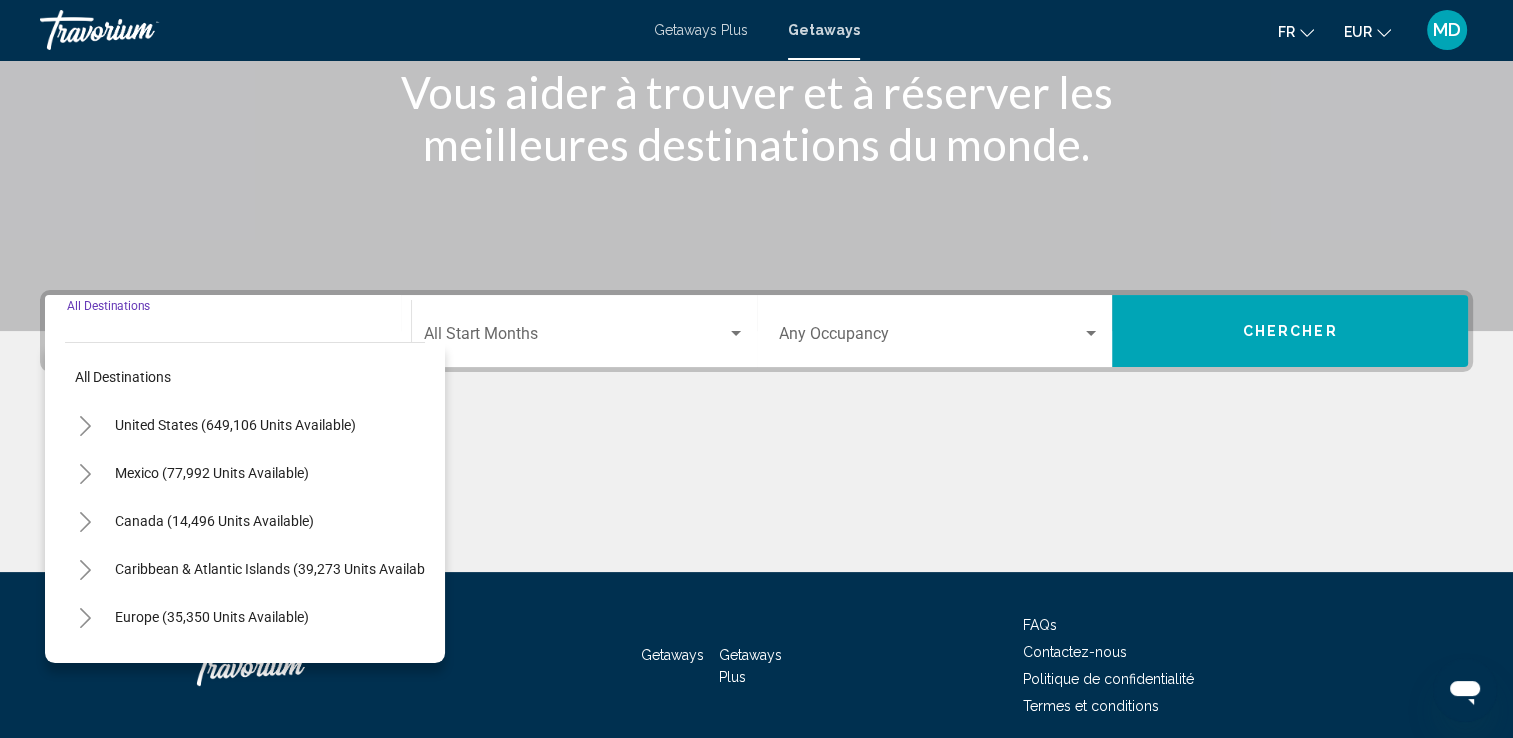 scroll, scrollTop: 347, scrollLeft: 0, axis: vertical 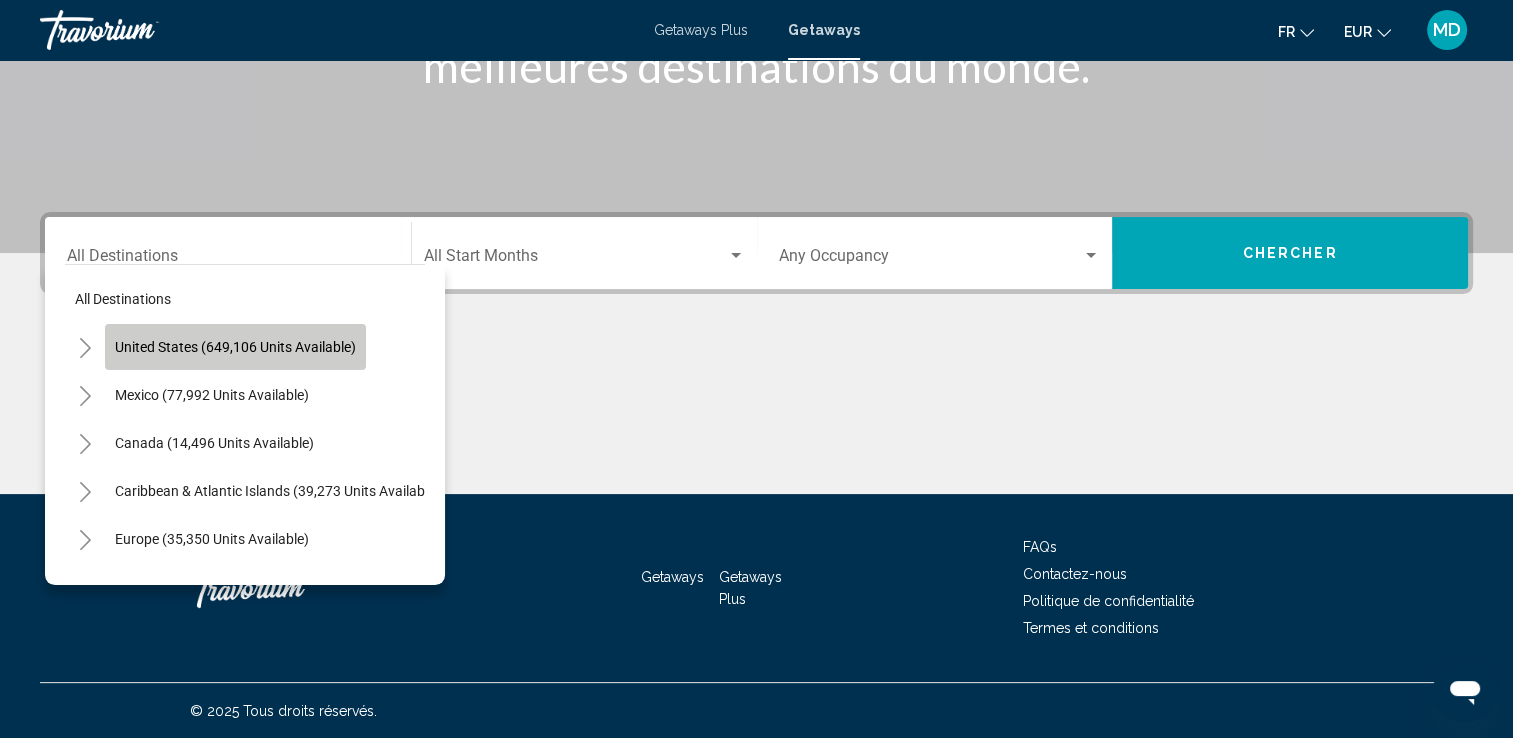click on "United States (649,106 units available)" 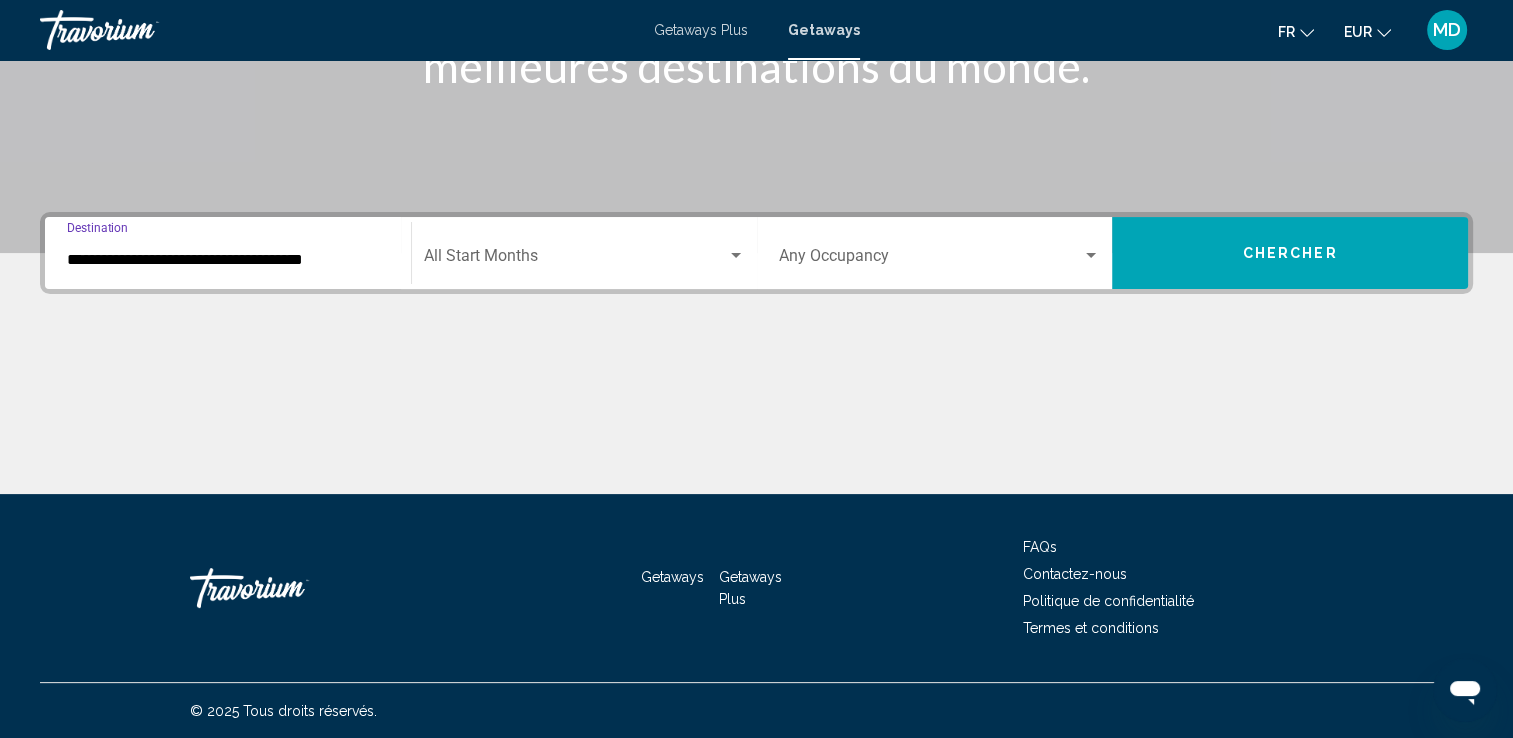 click on "Start Month All Start Months" 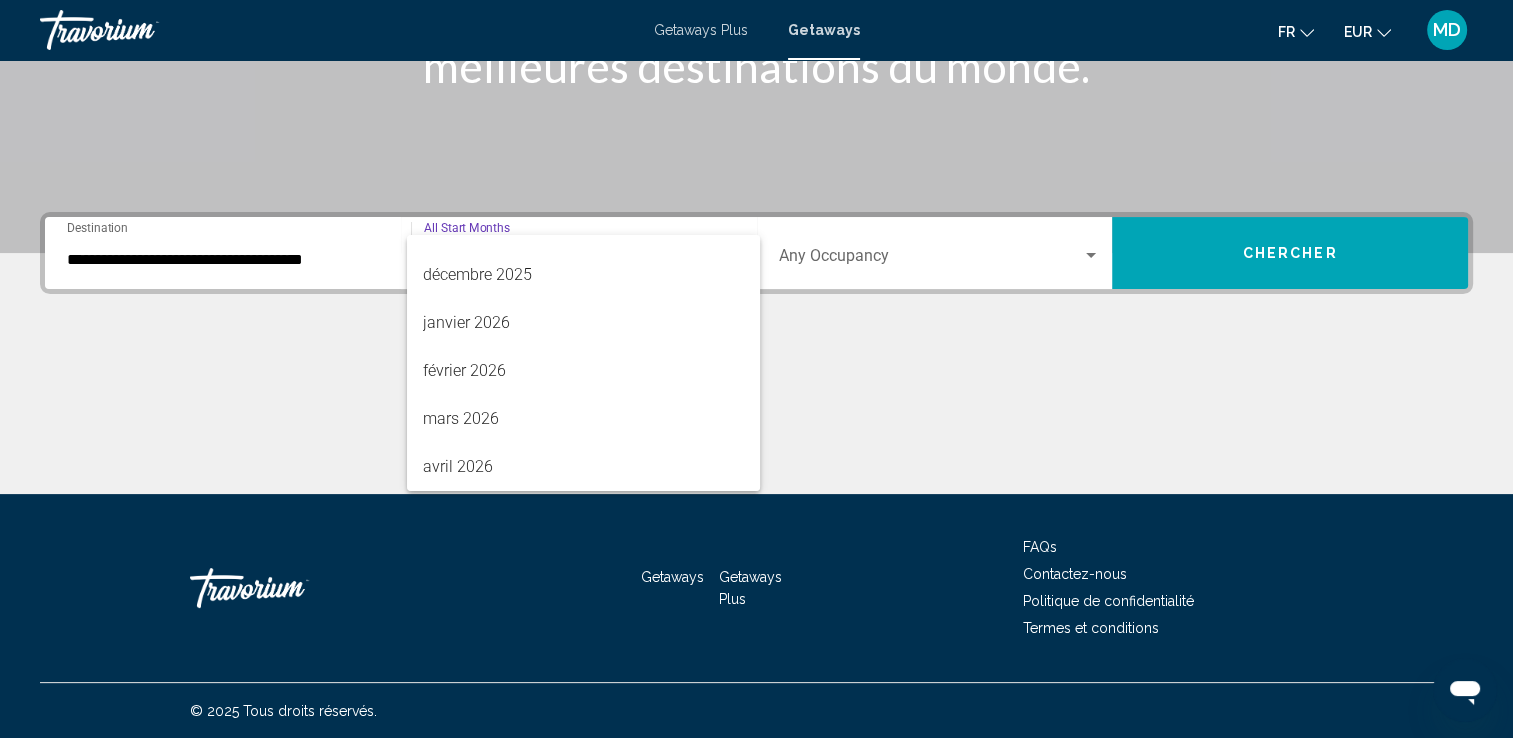 scroll, scrollTop: 416, scrollLeft: 0, axis: vertical 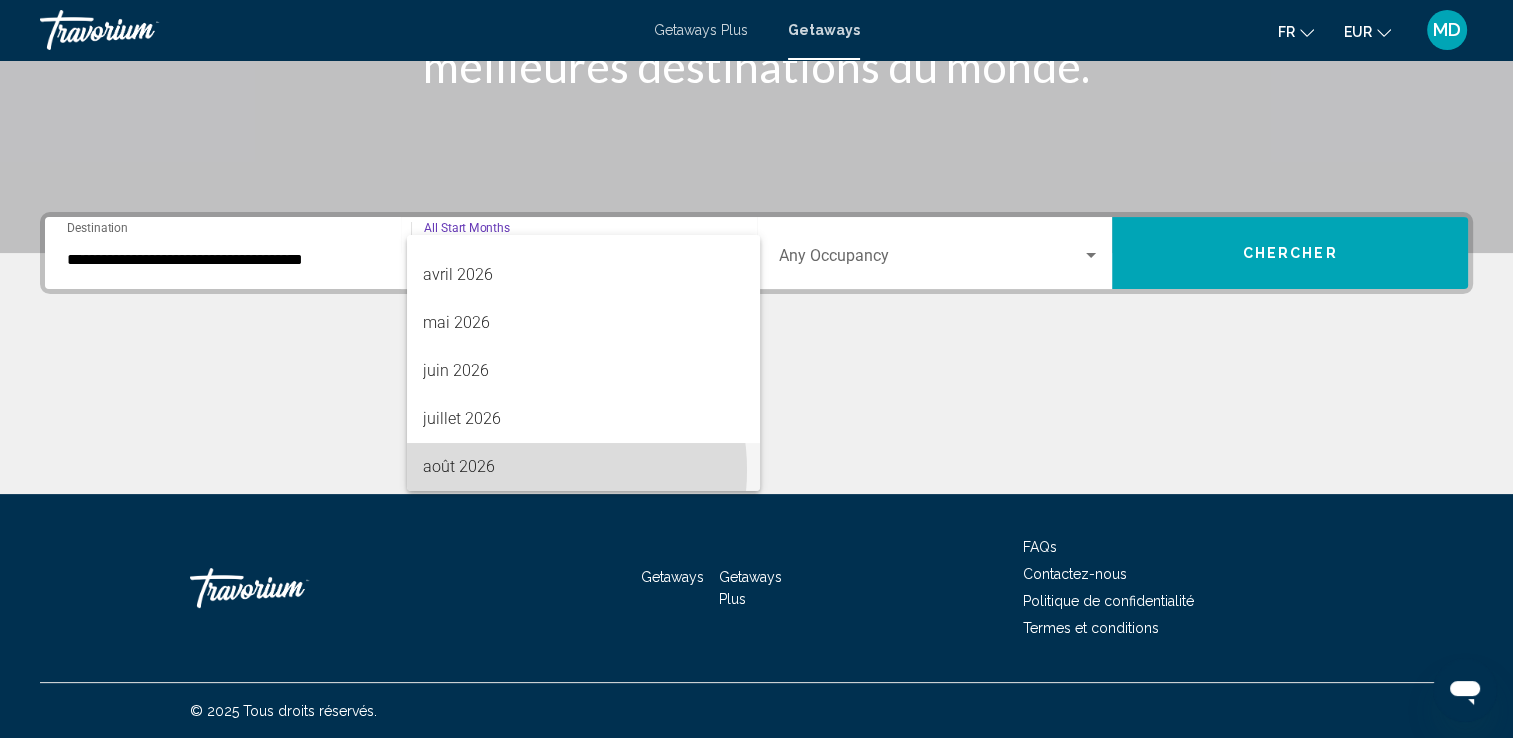 click on "août 2026" at bounding box center [583, 467] 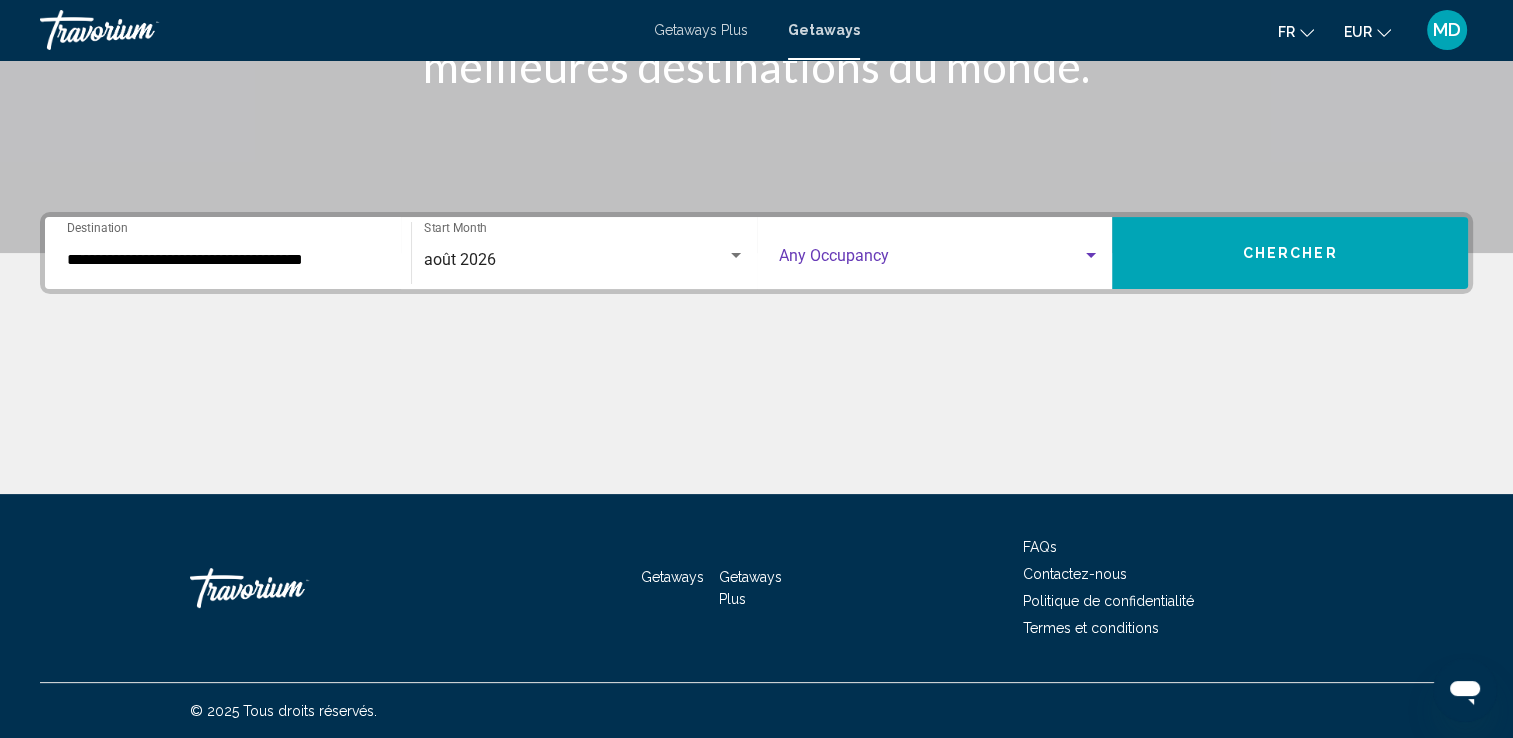click at bounding box center (931, 260) 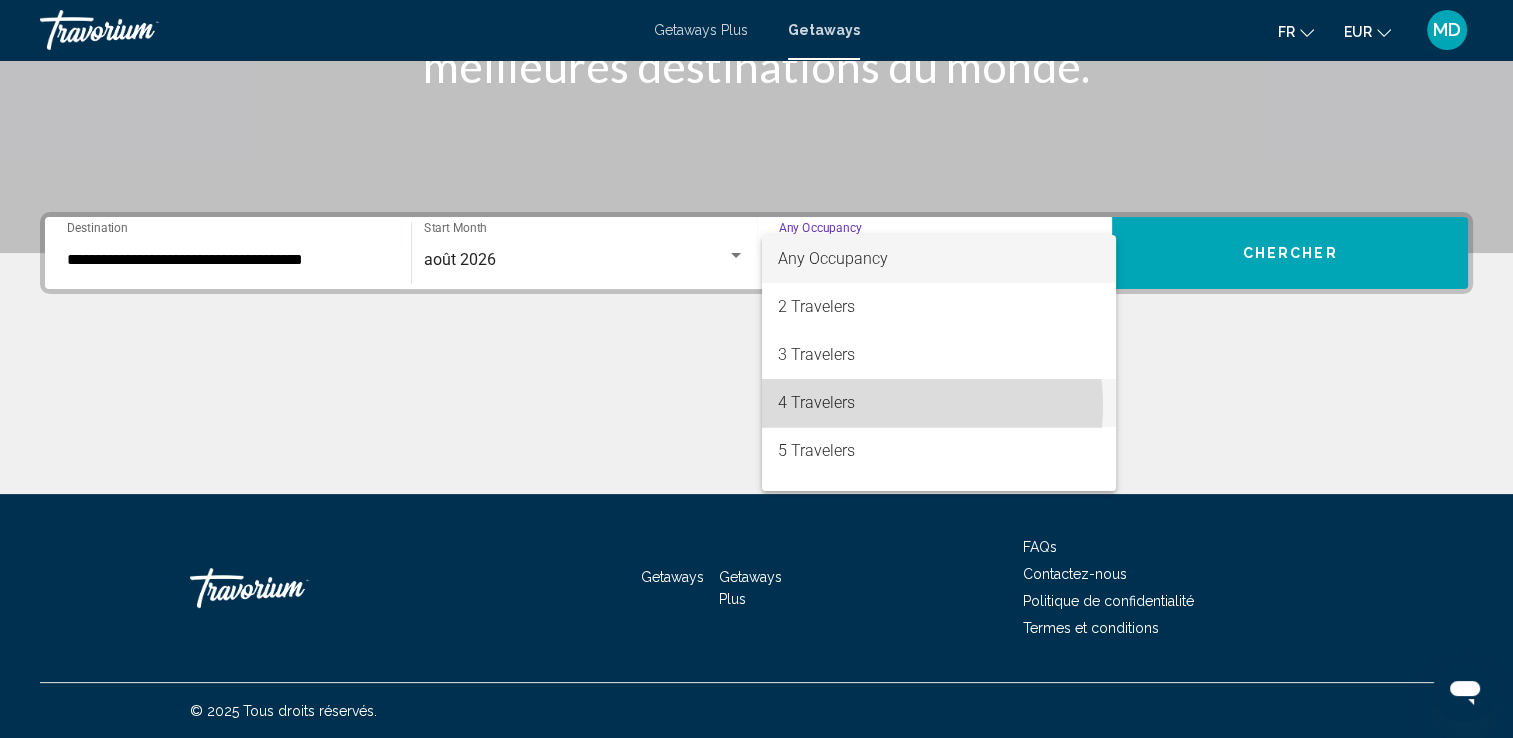 click on "4 Travelers" at bounding box center [939, 403] 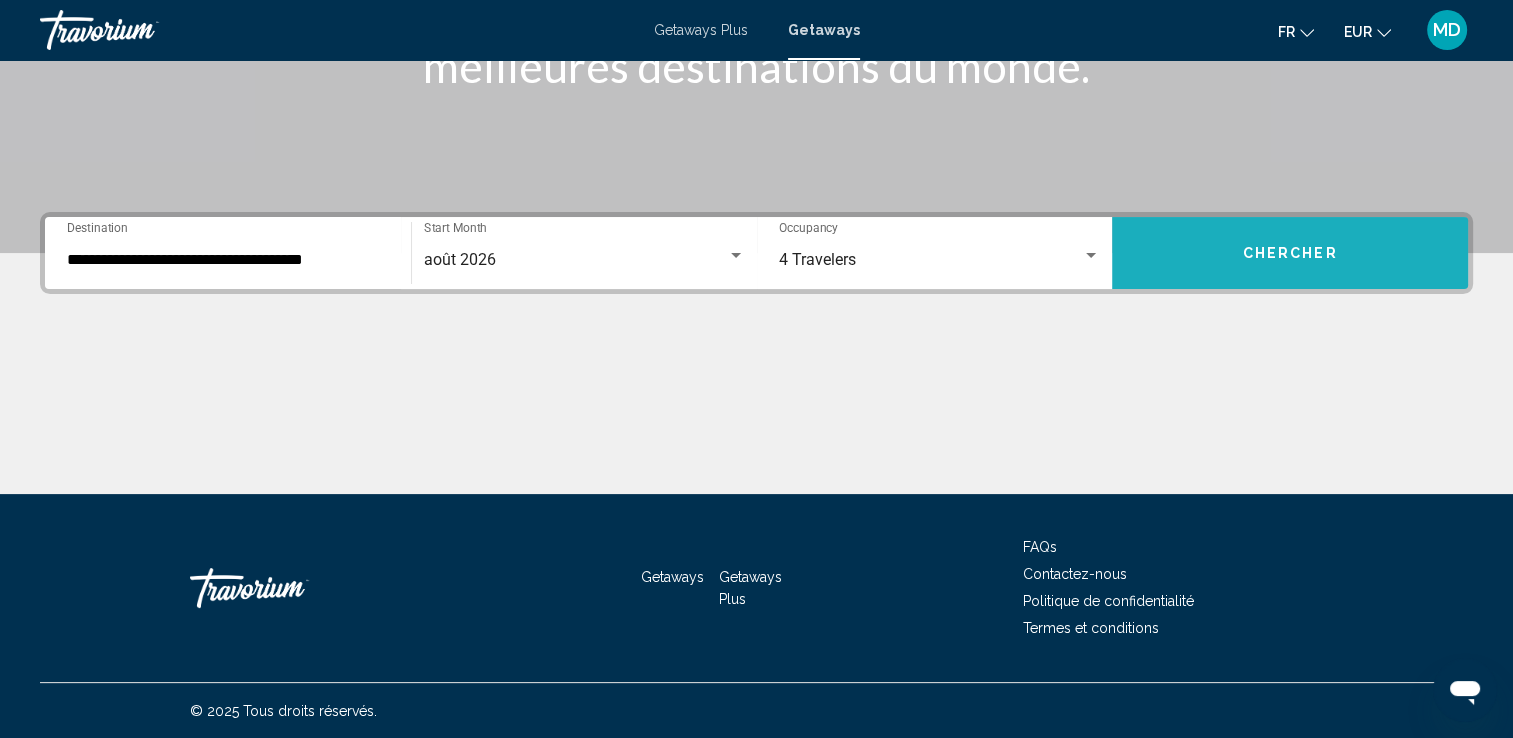click on "Chercher" at bounding box center (1290, 253) 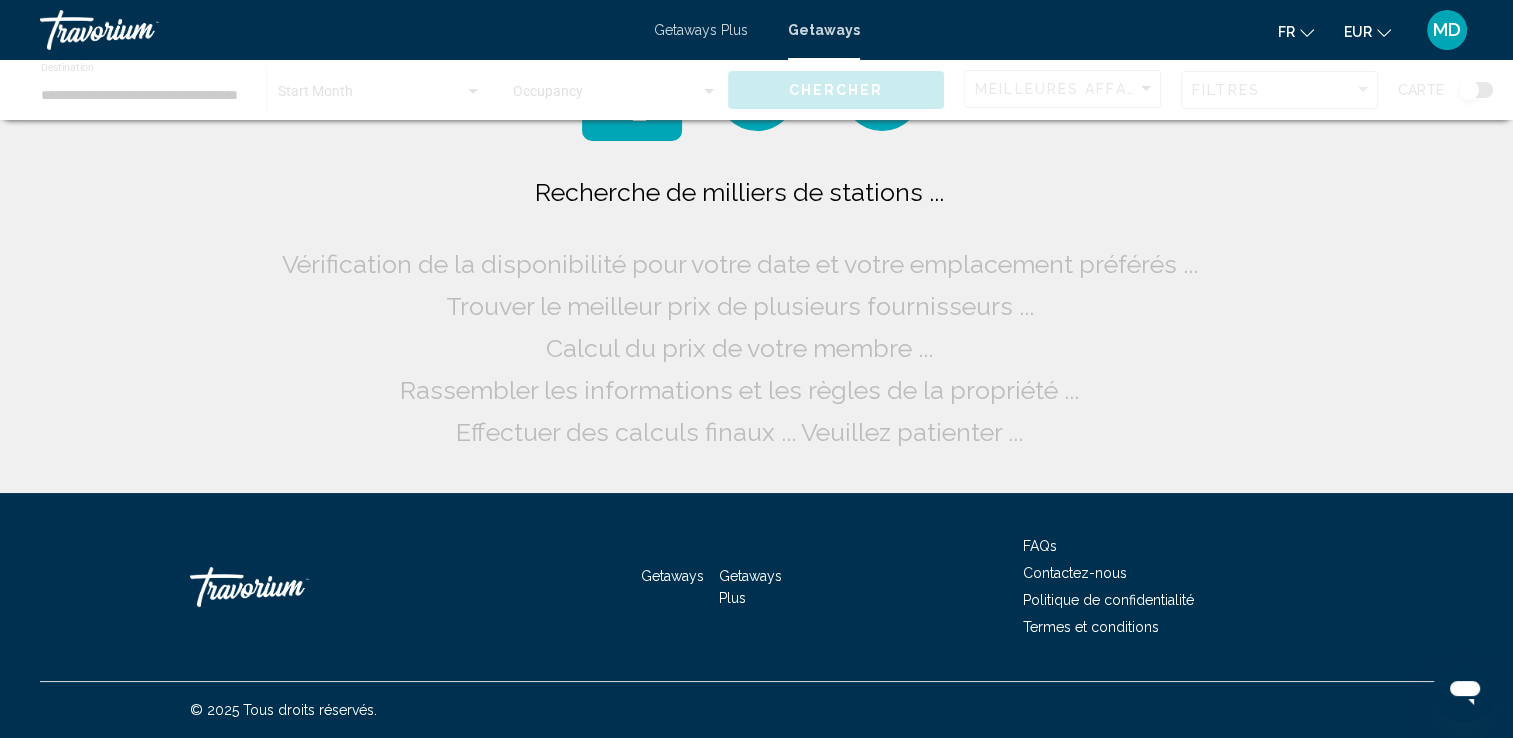 scroll, scrollTop: 0, scrollLeft: 0, axis: both 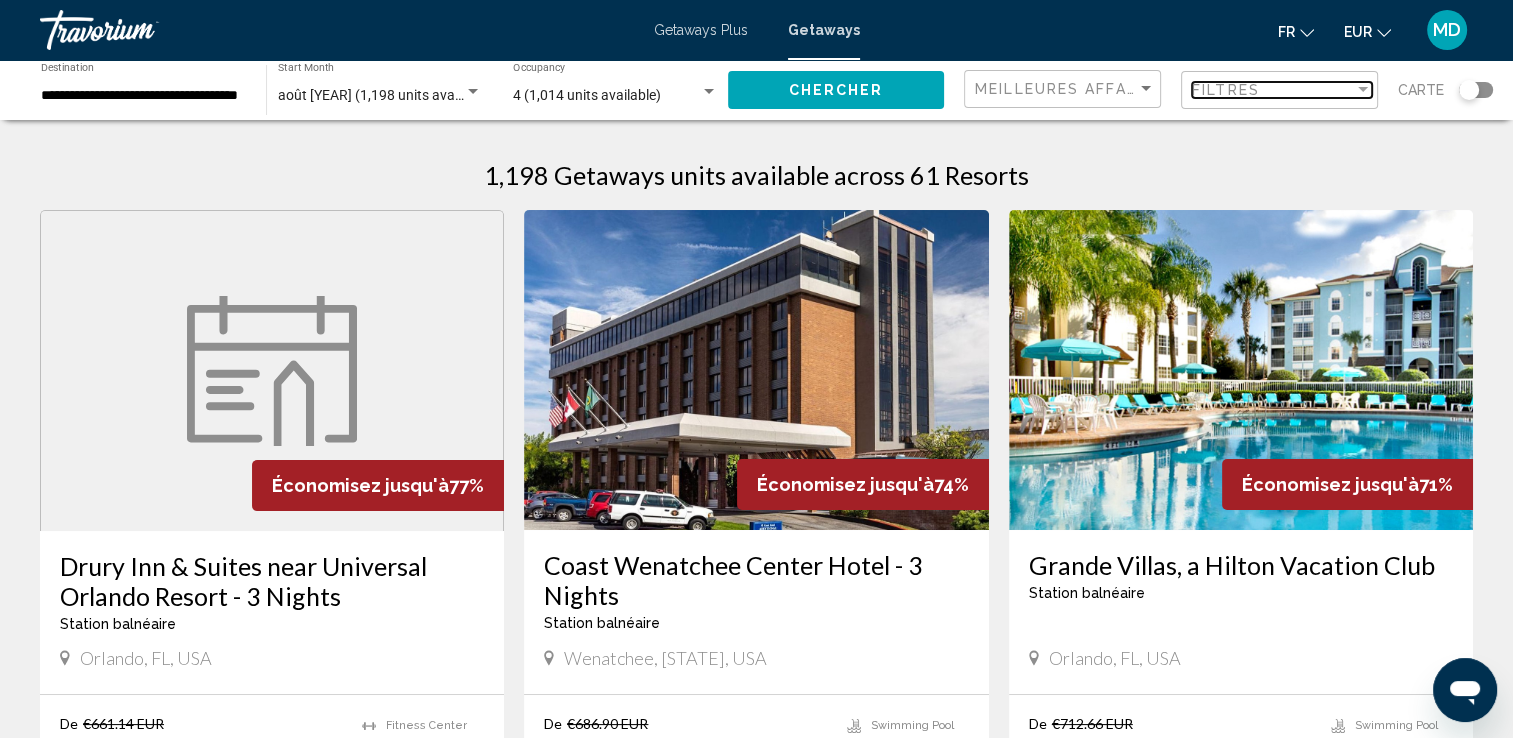 click on "Filtres" at bounding box center [1226, 90] 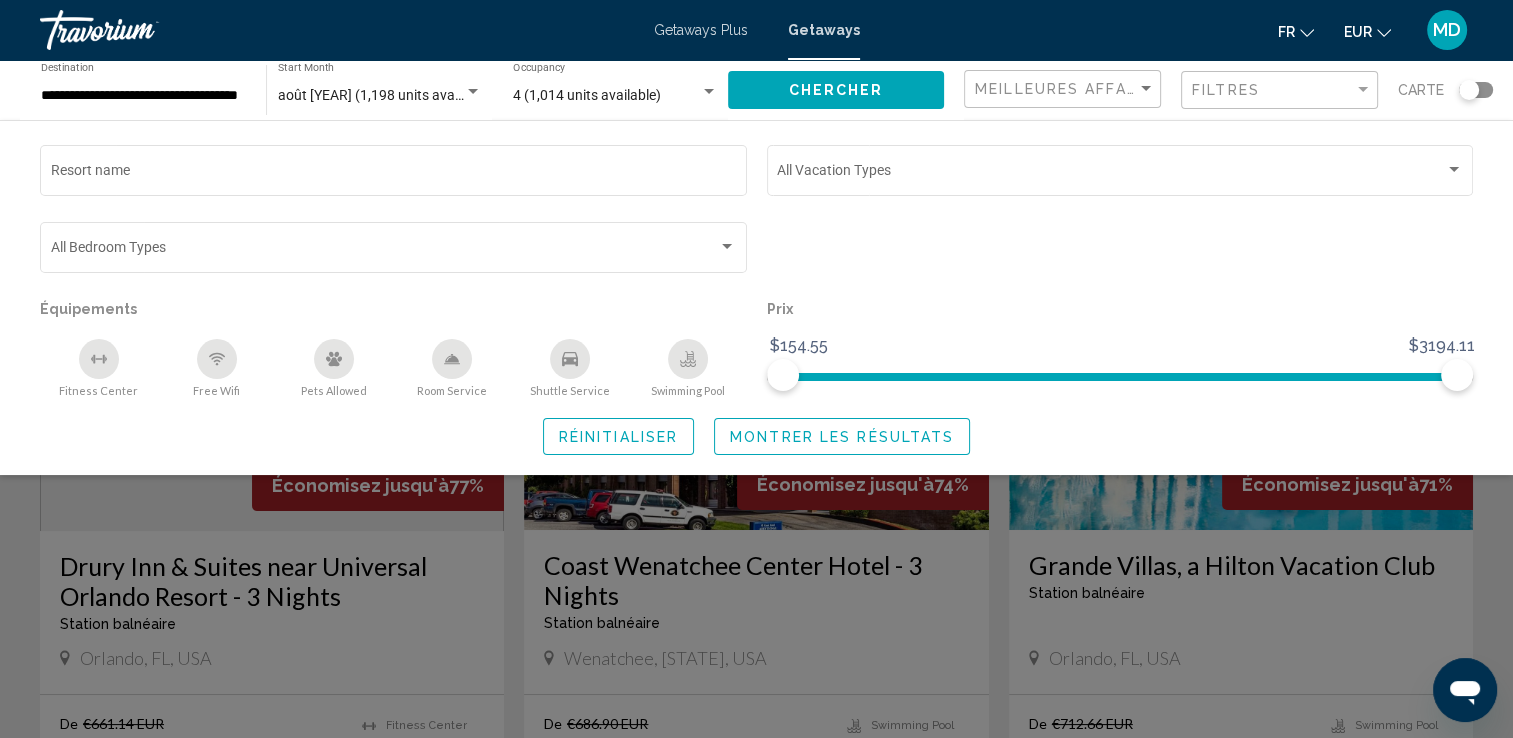 click on "Meilleures affaires" 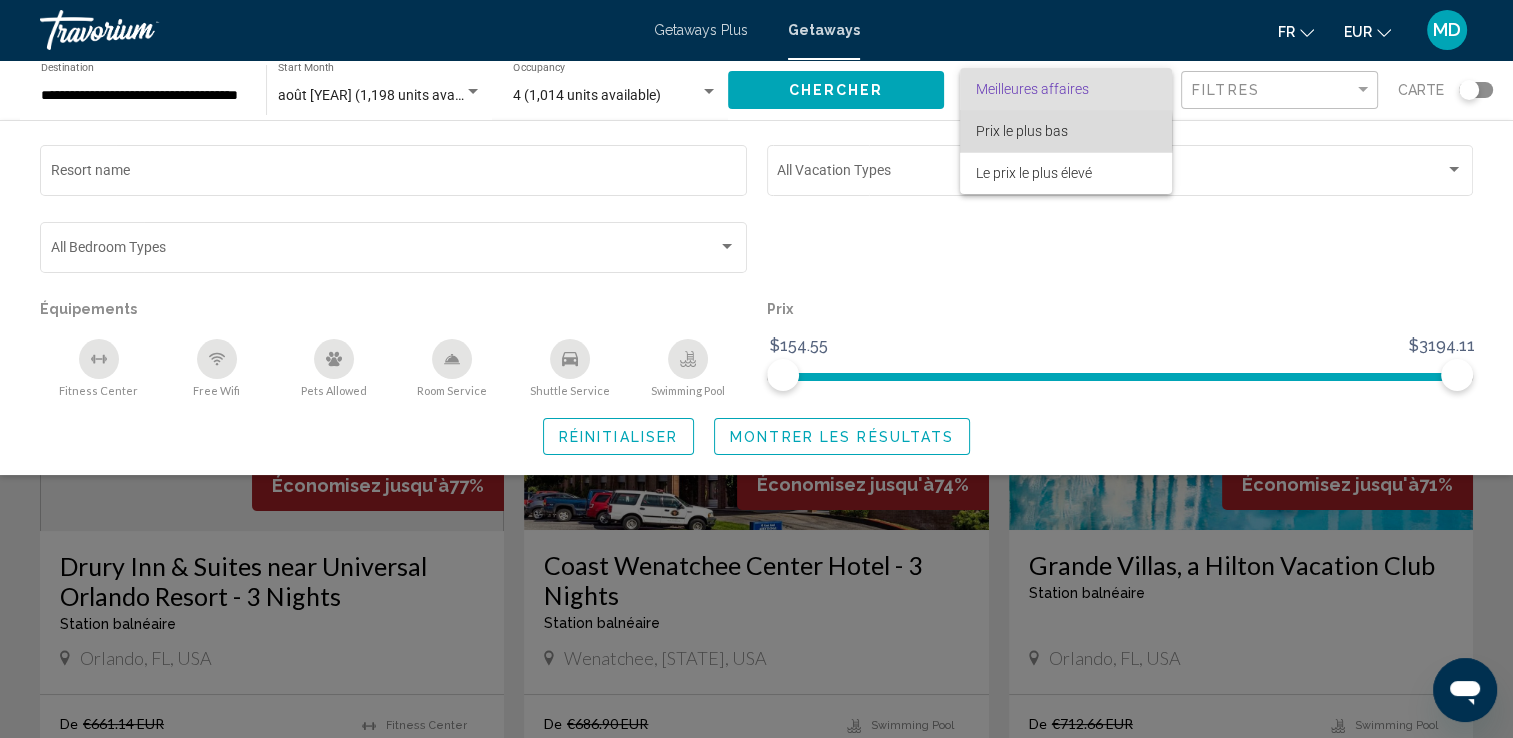 click on "Prix ​​le plus bas" at bounding box center (1022, 131) 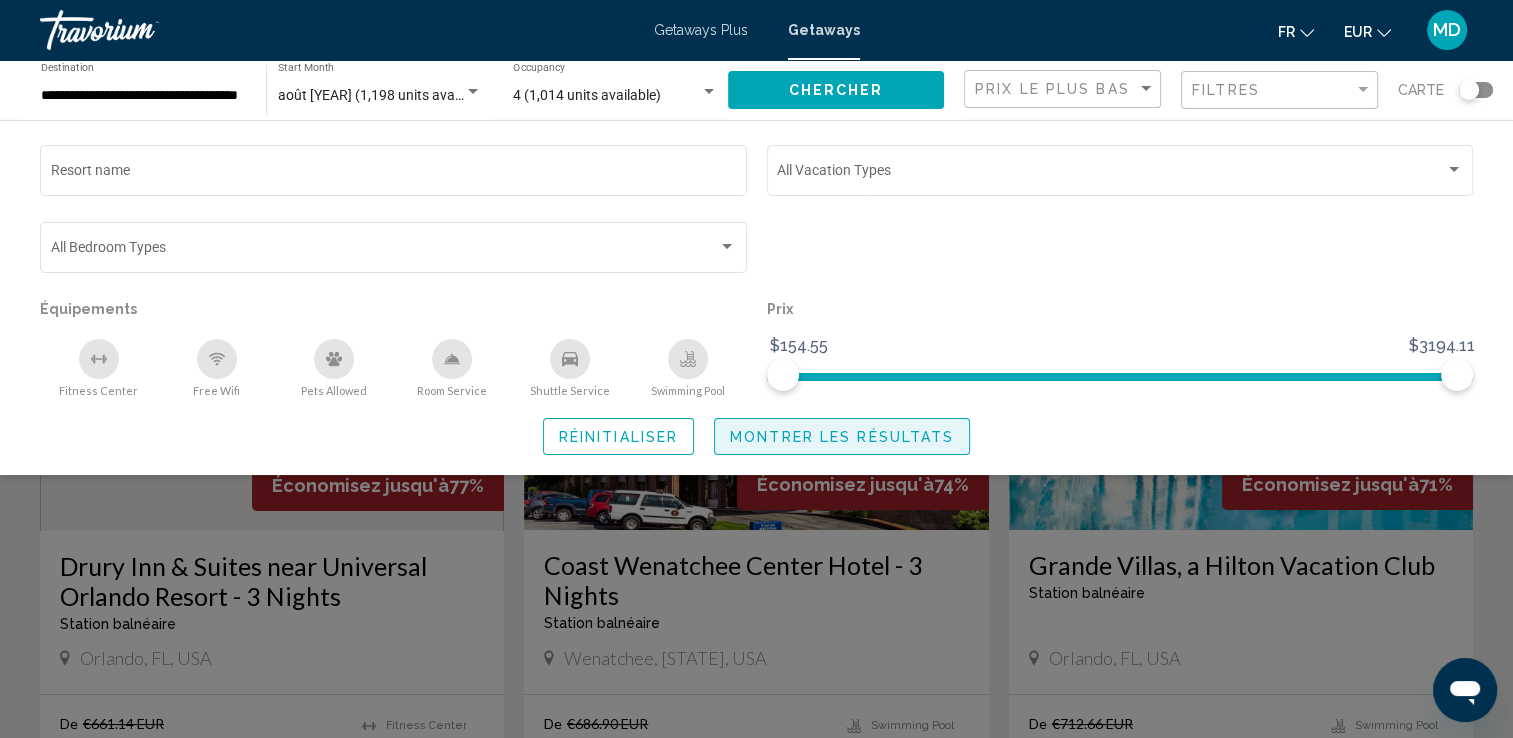 click on "Montrer les résultats" 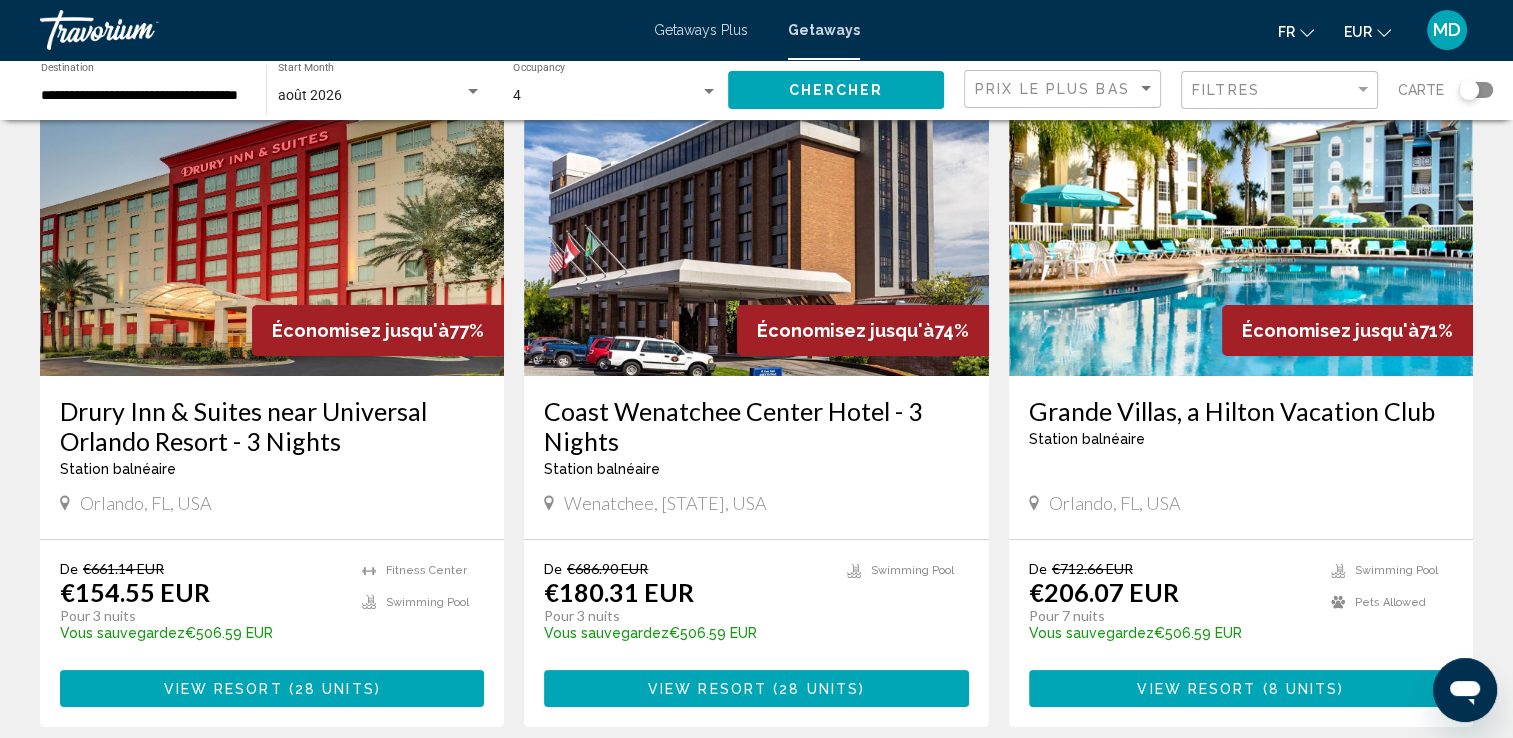 scroll, scrollTop: 80, scrollLeft: 0, axis: vertical 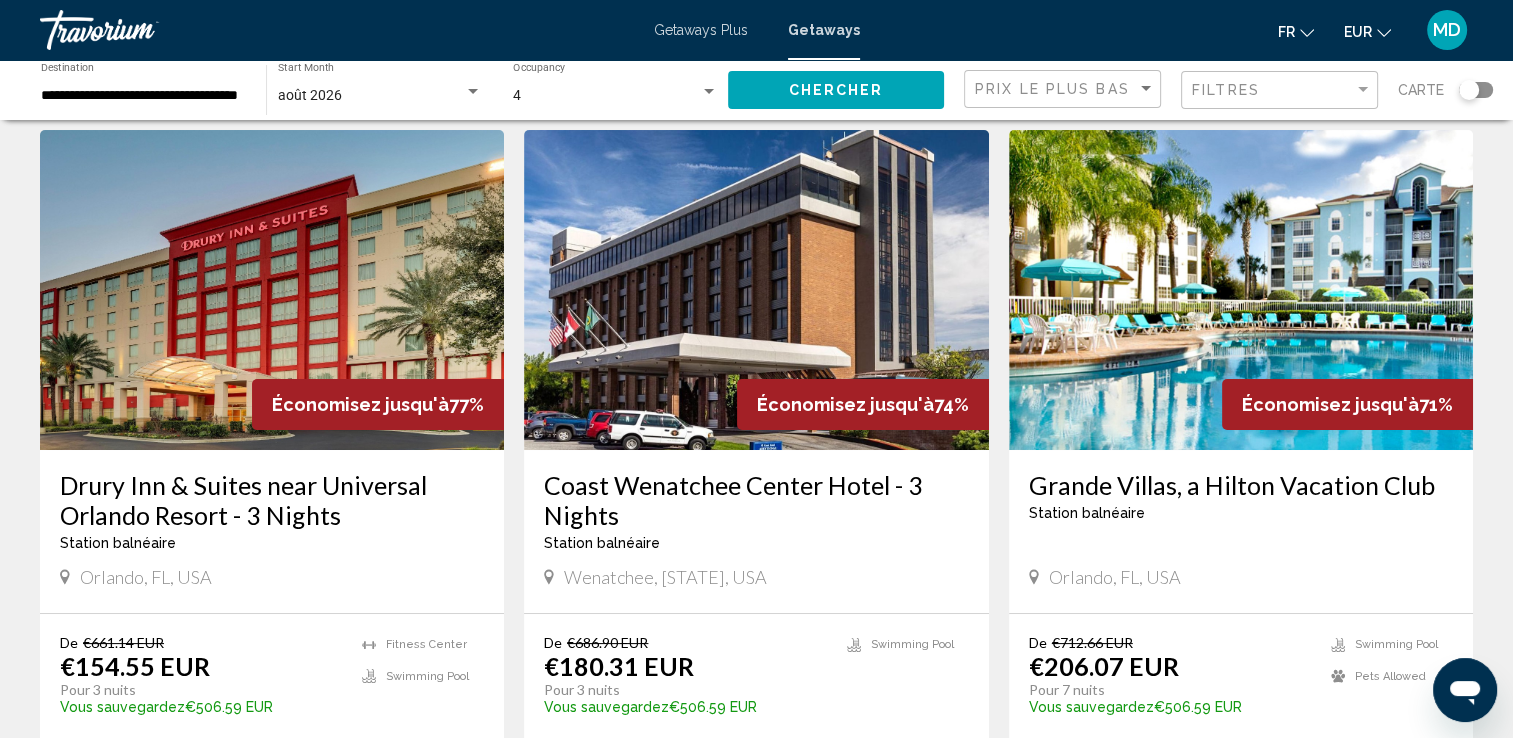 click at bounding box center [1241, 290] 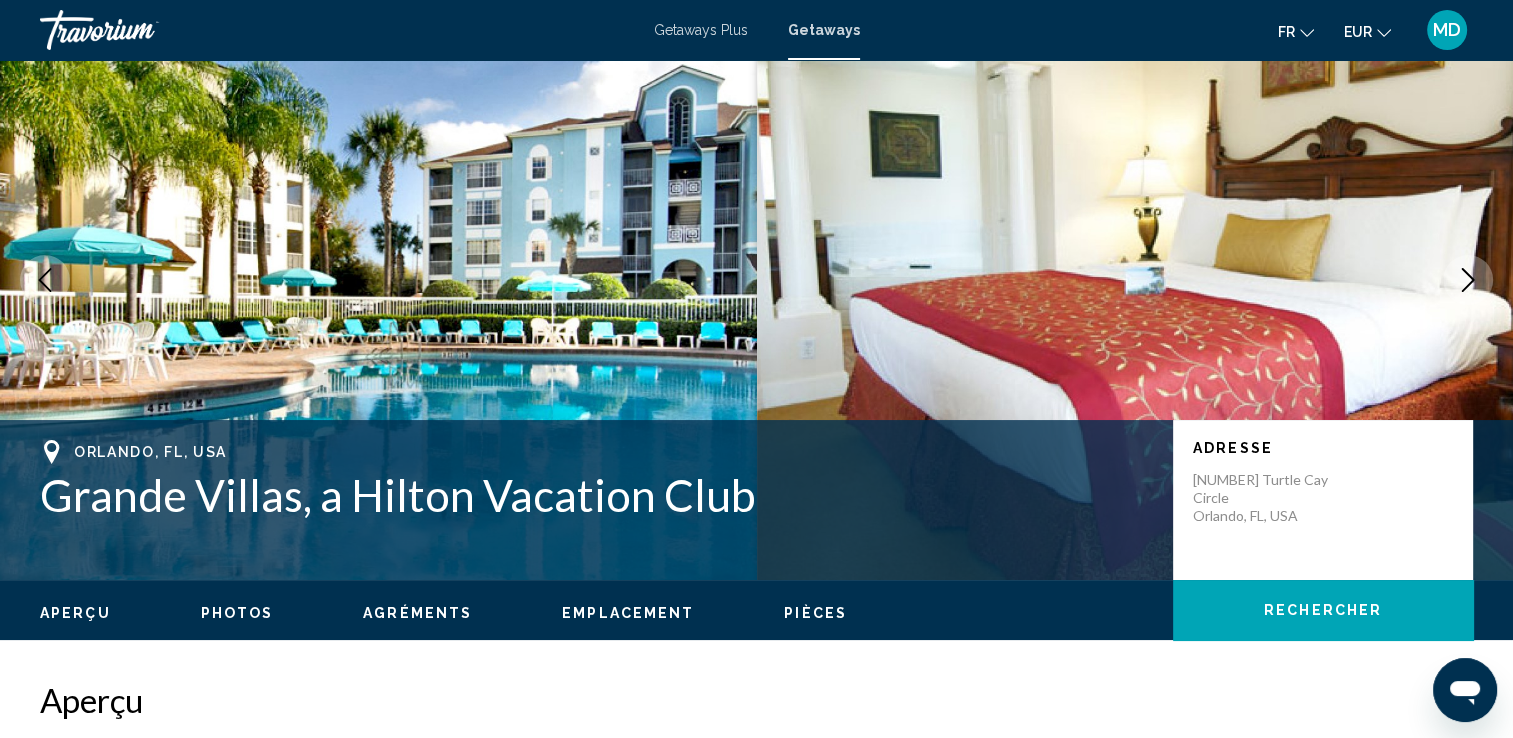 scroll, scrollTop: 0, scrollLeft: 0, axis: both 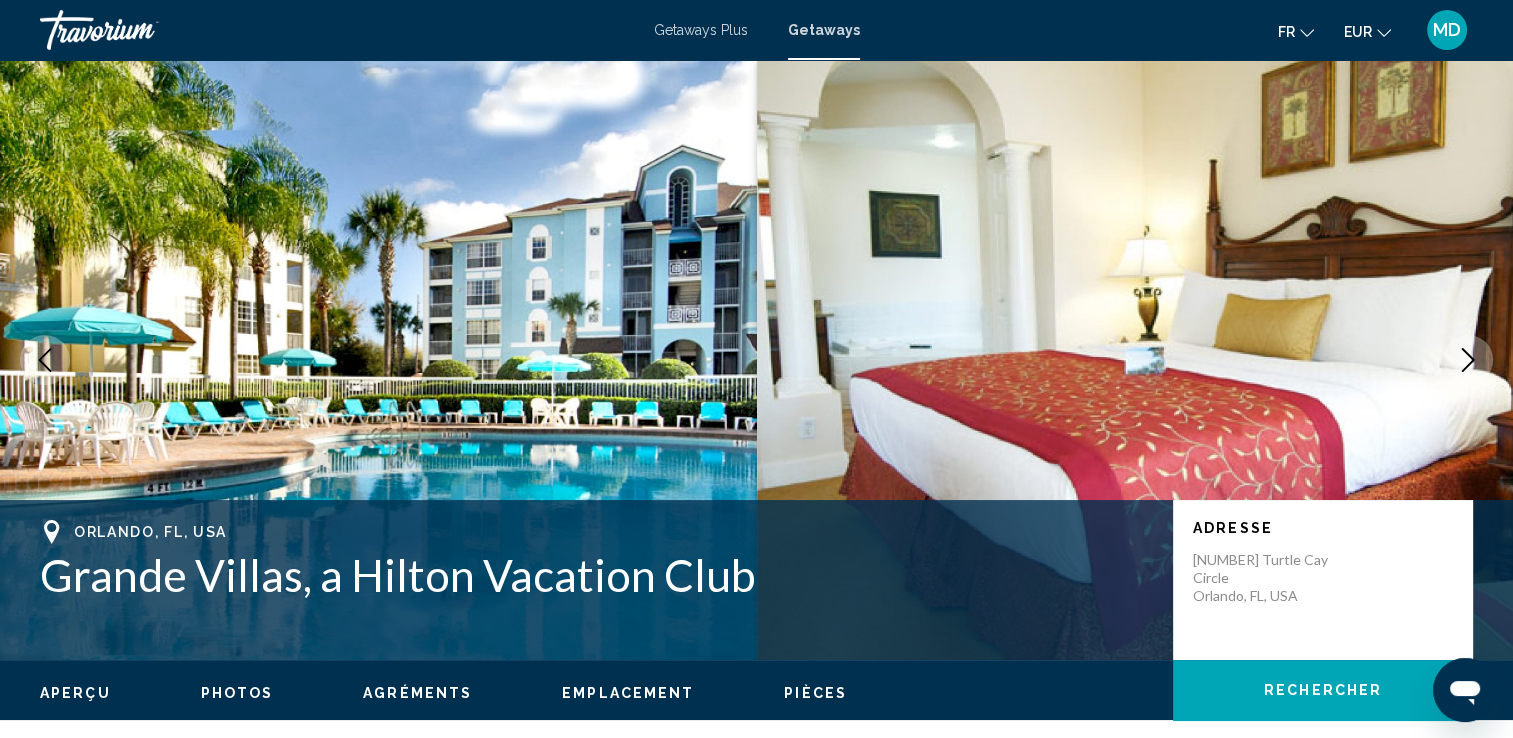 click on "Orlando, [STATE], USA Grande Villas, a Hilton Vacation Club Adresse [NUMBER] Turtle Cay Circle Orlando, [STATE], USA Aperçu
Photos
Agréments
Emplacement
Pièces
Rechercher Rechercher Aperçu Taper Station balnéaire Tout inclus Pas tout compris Adresse [NUMBER] Turtle Cay Circle Orlando, [STATE], USA  La description Lire la suite
Photos Agréments
Swimming Pool Car Rental Game room Hot tub Medical facility Salon Swimming pool Pas de commodités disponibles. Frais de station  Info  Par jour, plus taxes. Emplacement FAQs" at bounding box center [756, 369] 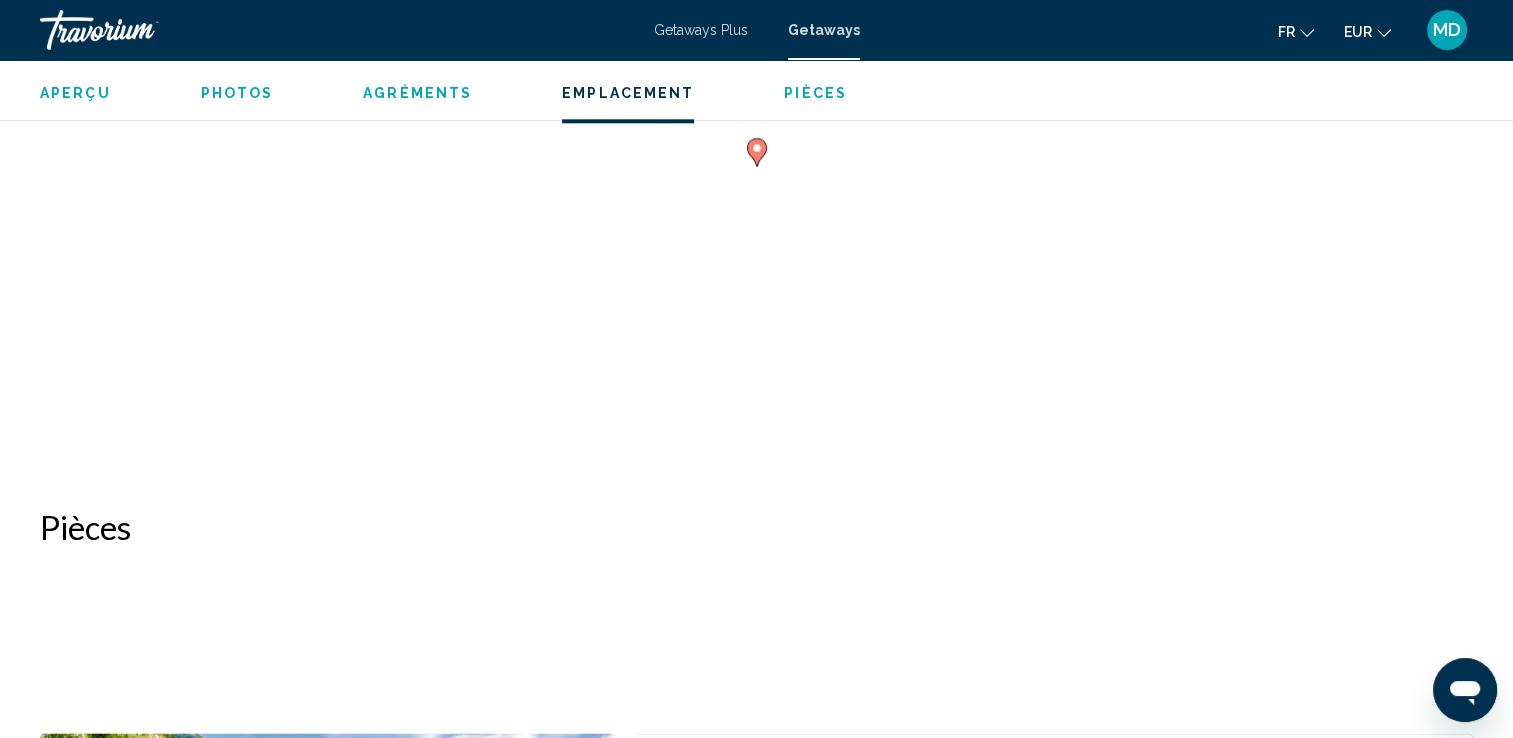scroll, scrollTop: 2396, scrollLeft: 0, axis: vertical 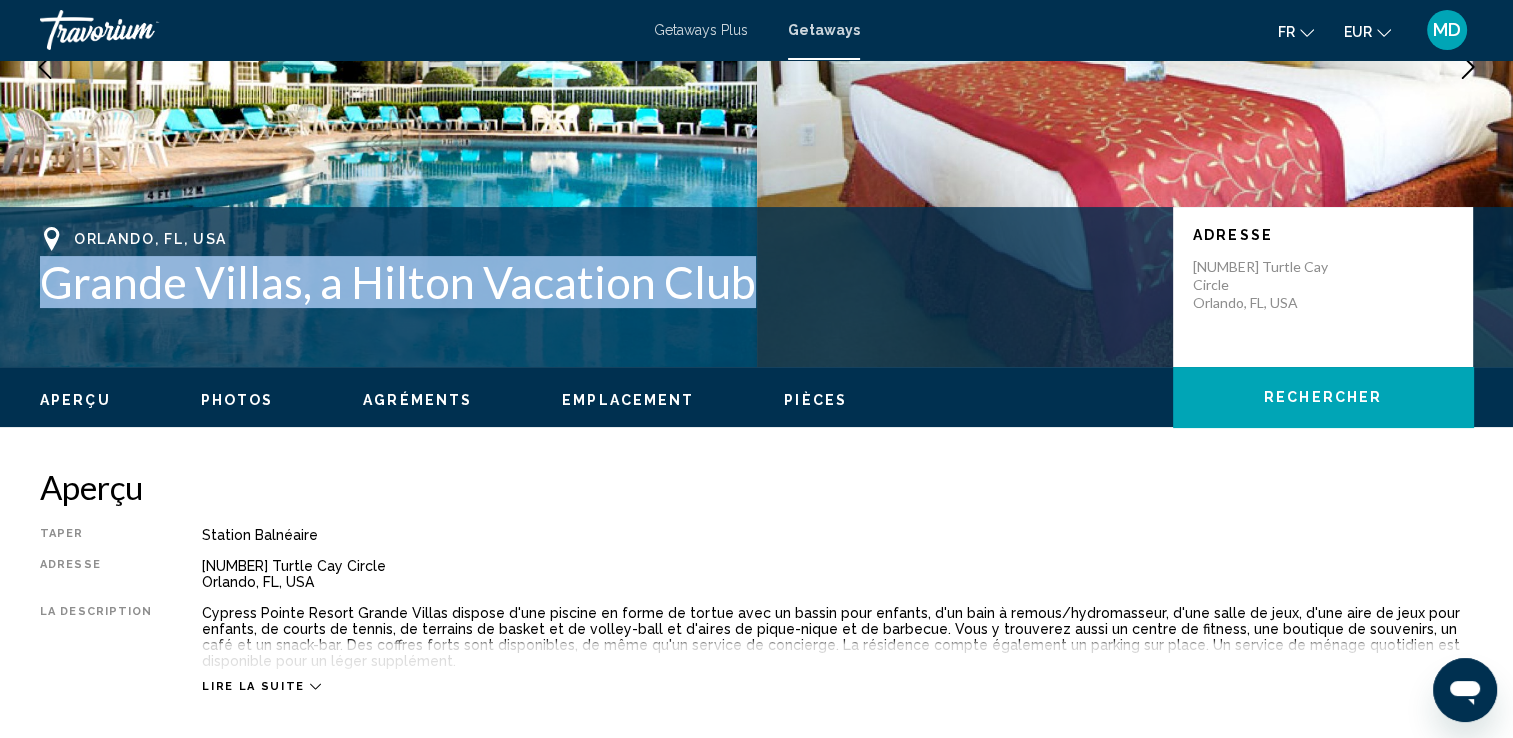 drag, startPoint x: 772, startPoint y: 280, endPoint x: 46, endPoint y: 267, distance: 726.1164 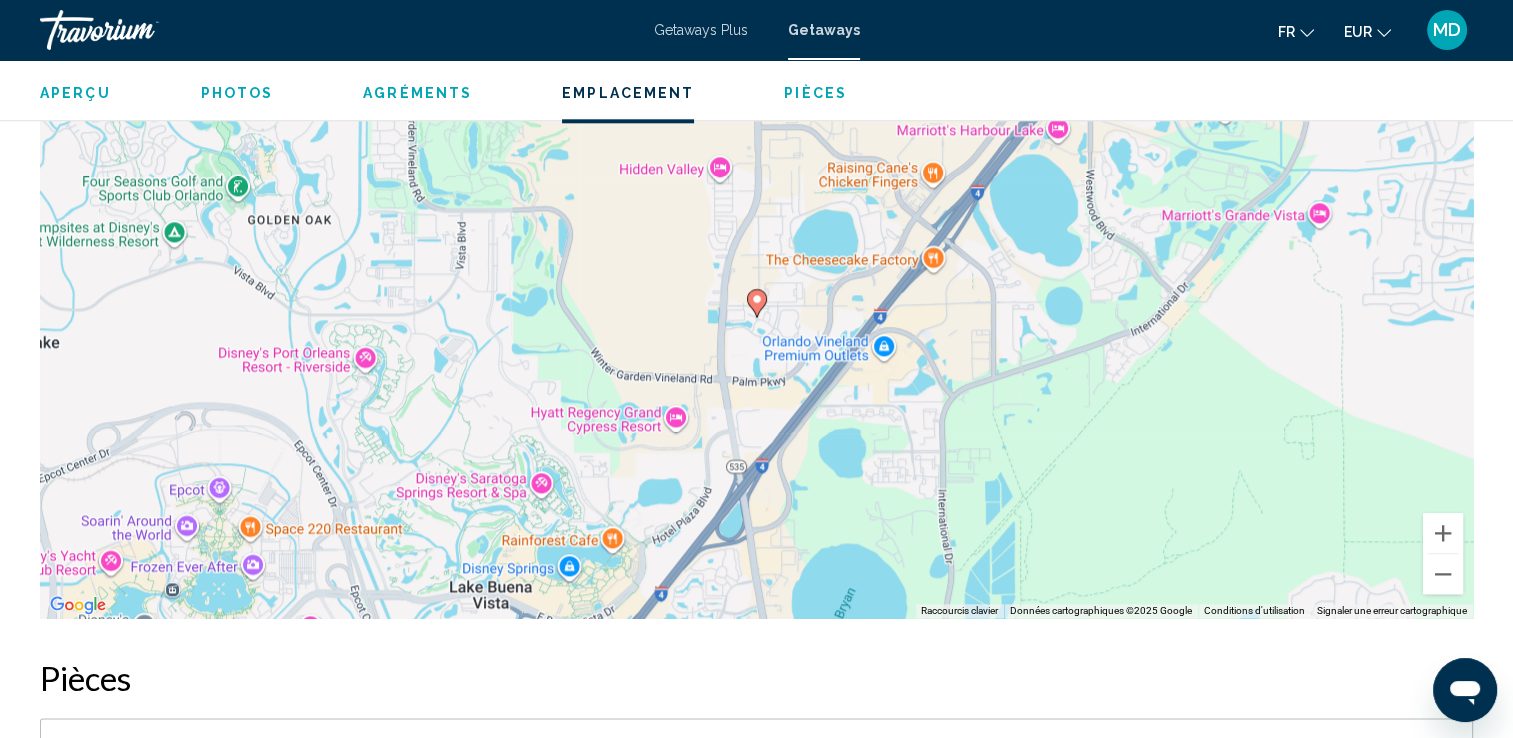 scroll, scrollTop: 2276, scrollLeft: 0, axis: vertical 